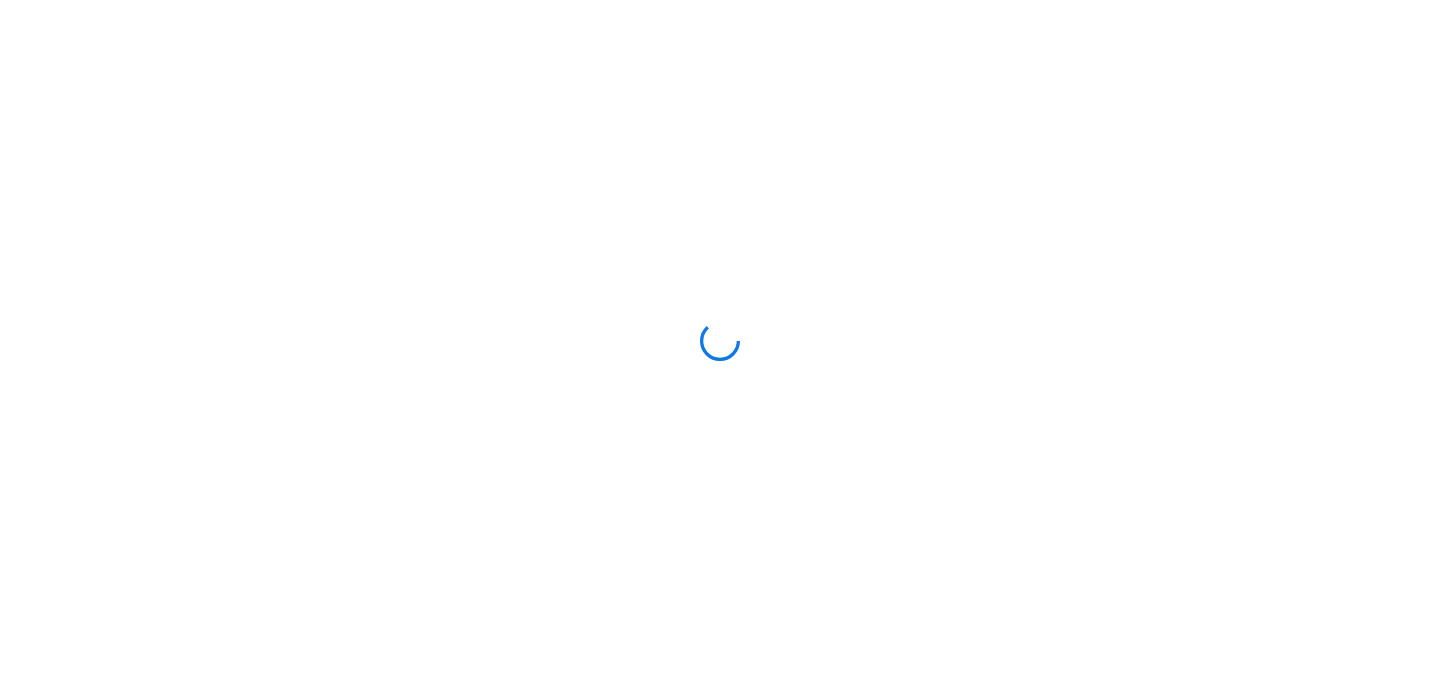 scroll, scrollTop: 0, scrollLeft: 0, axis: both 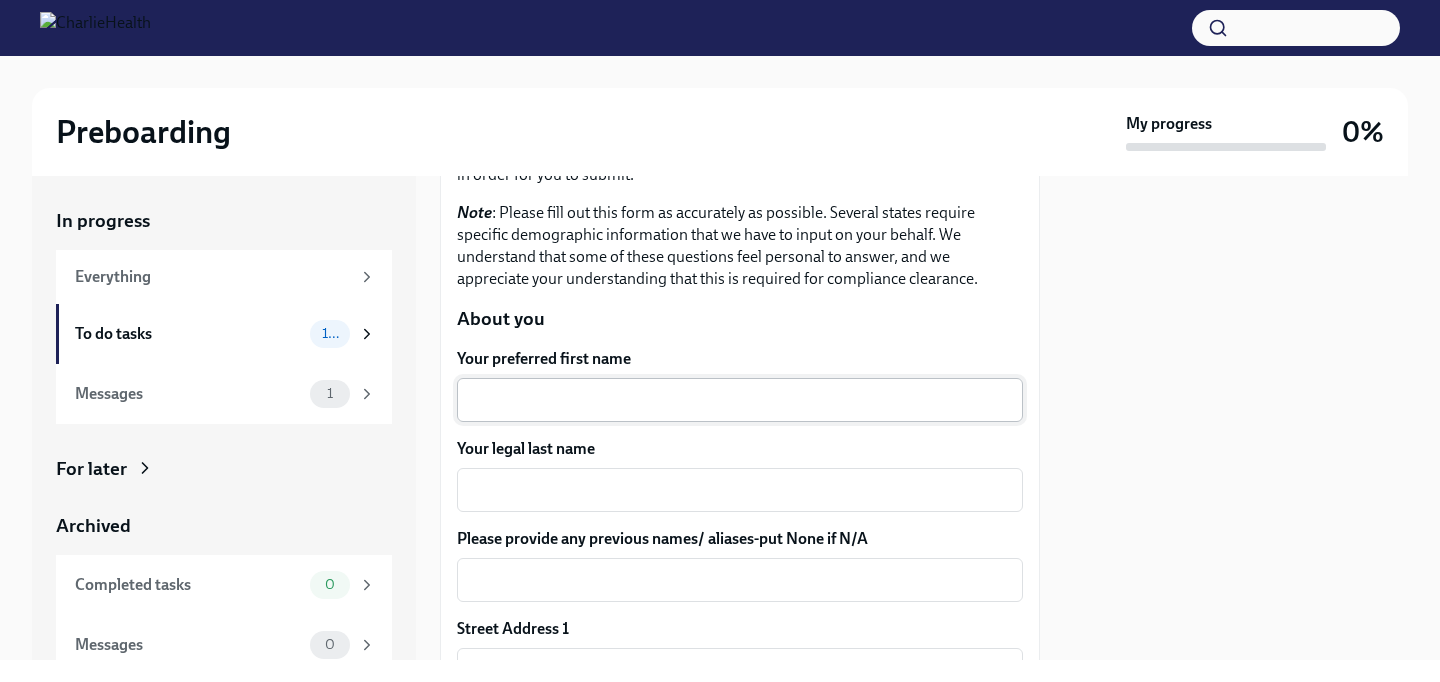 click on "Your preferred first name" at bounding box center [740, 400] 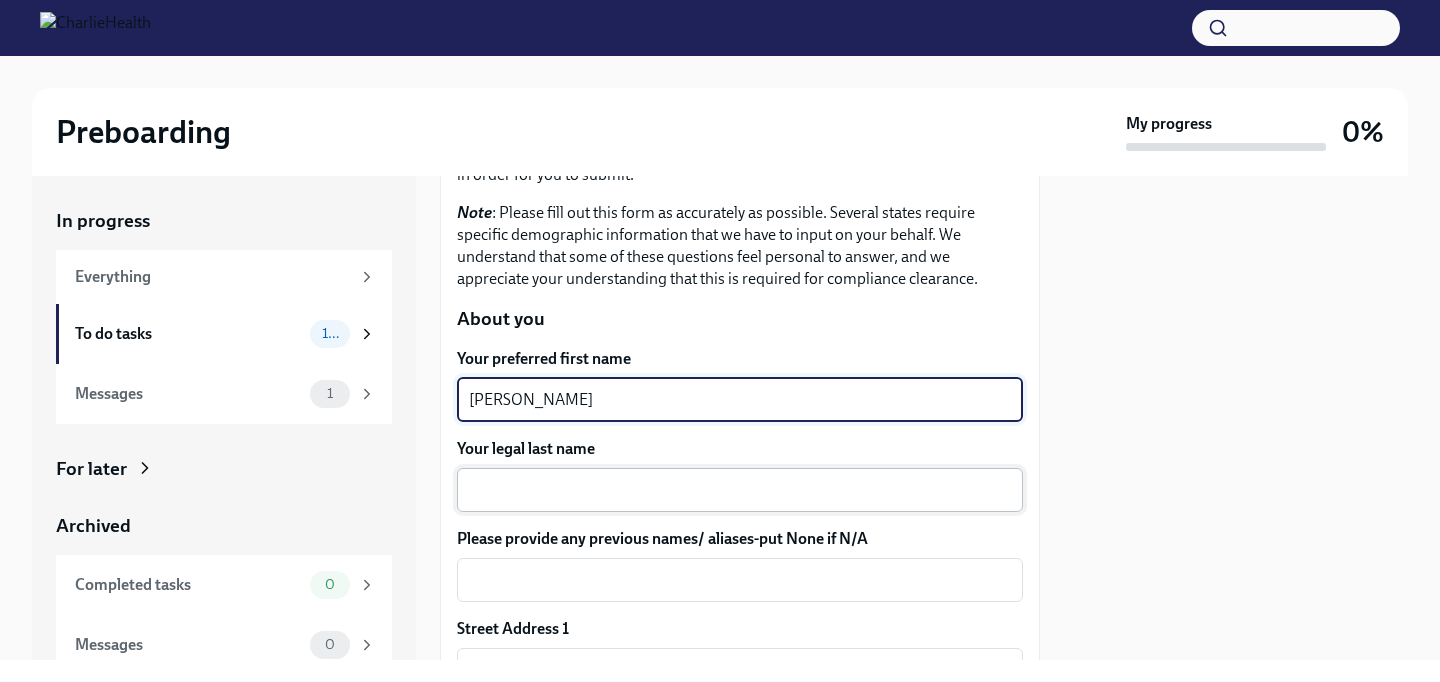 type on "[PERSON_NAME]" 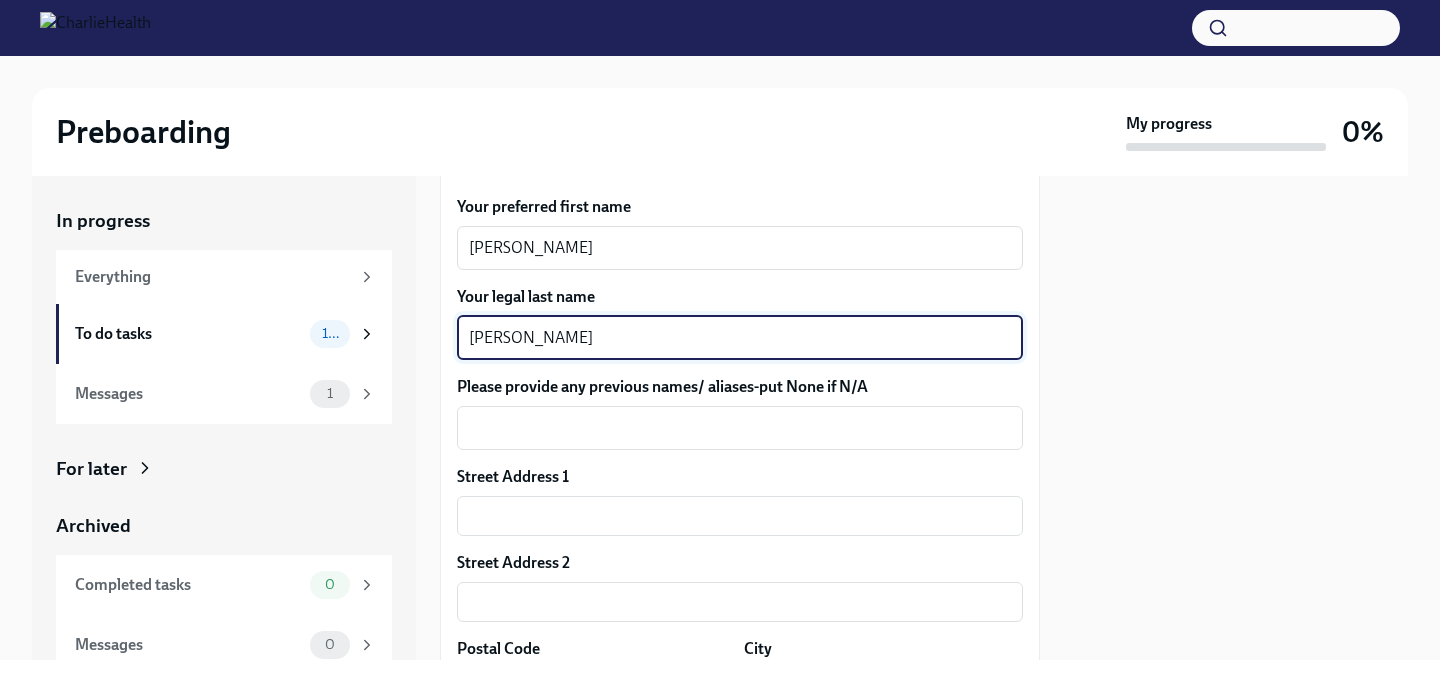 scroll, scrollTop: 392, scrollLeft: 0, axis: vertical 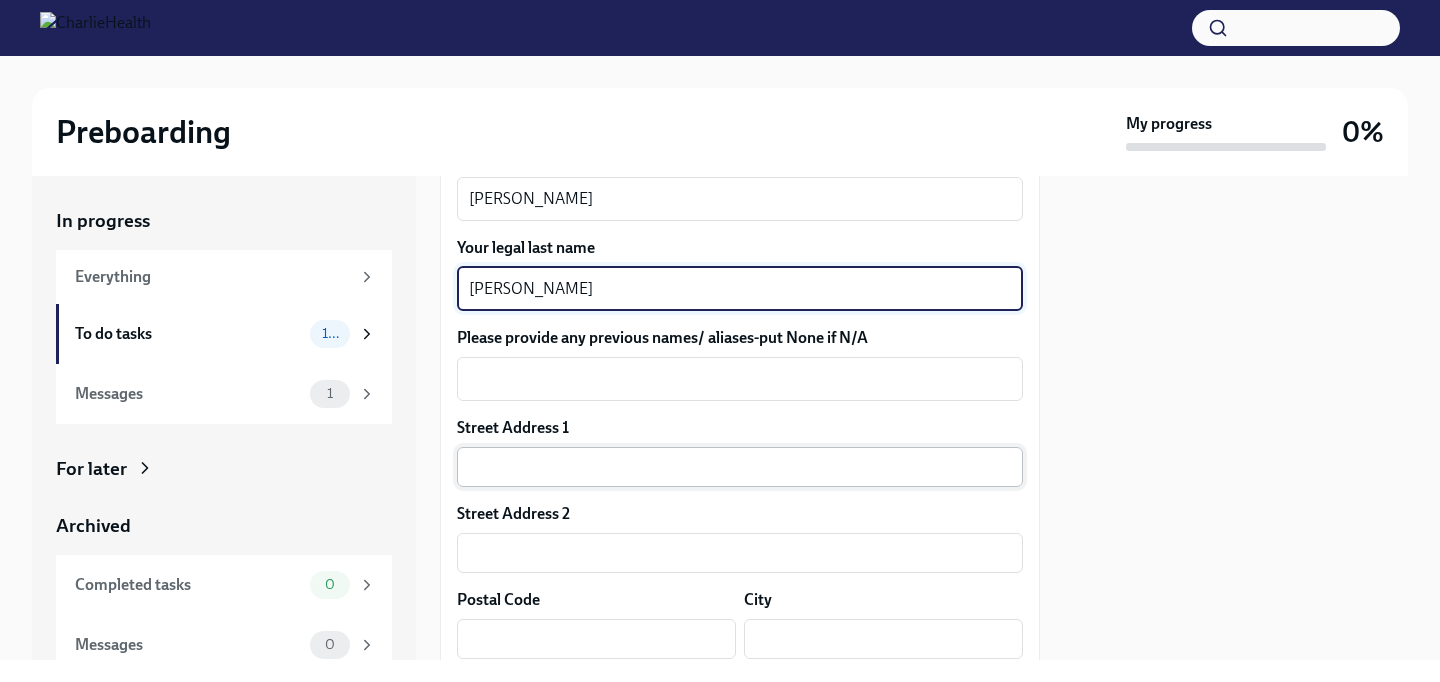 type on "[PERSON_NAME]" 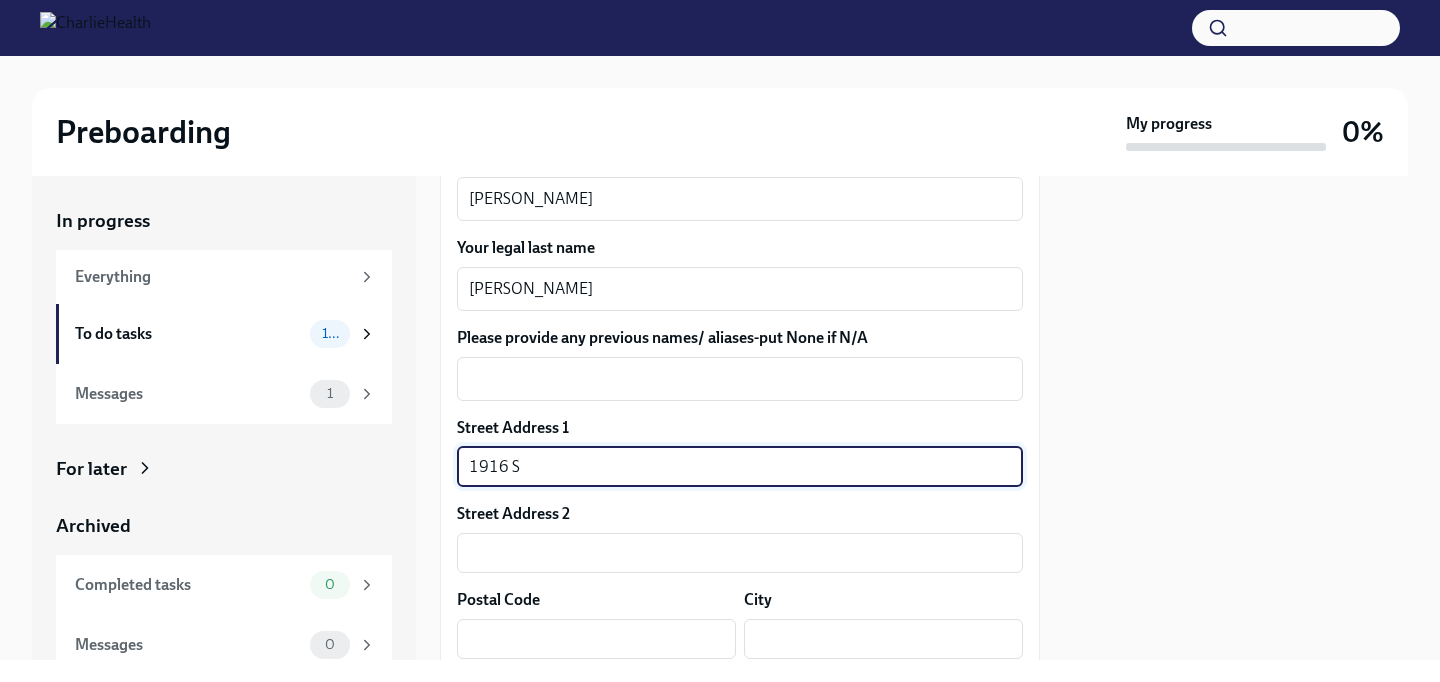 type on "1916 [PERSON_NAME] Blvd" 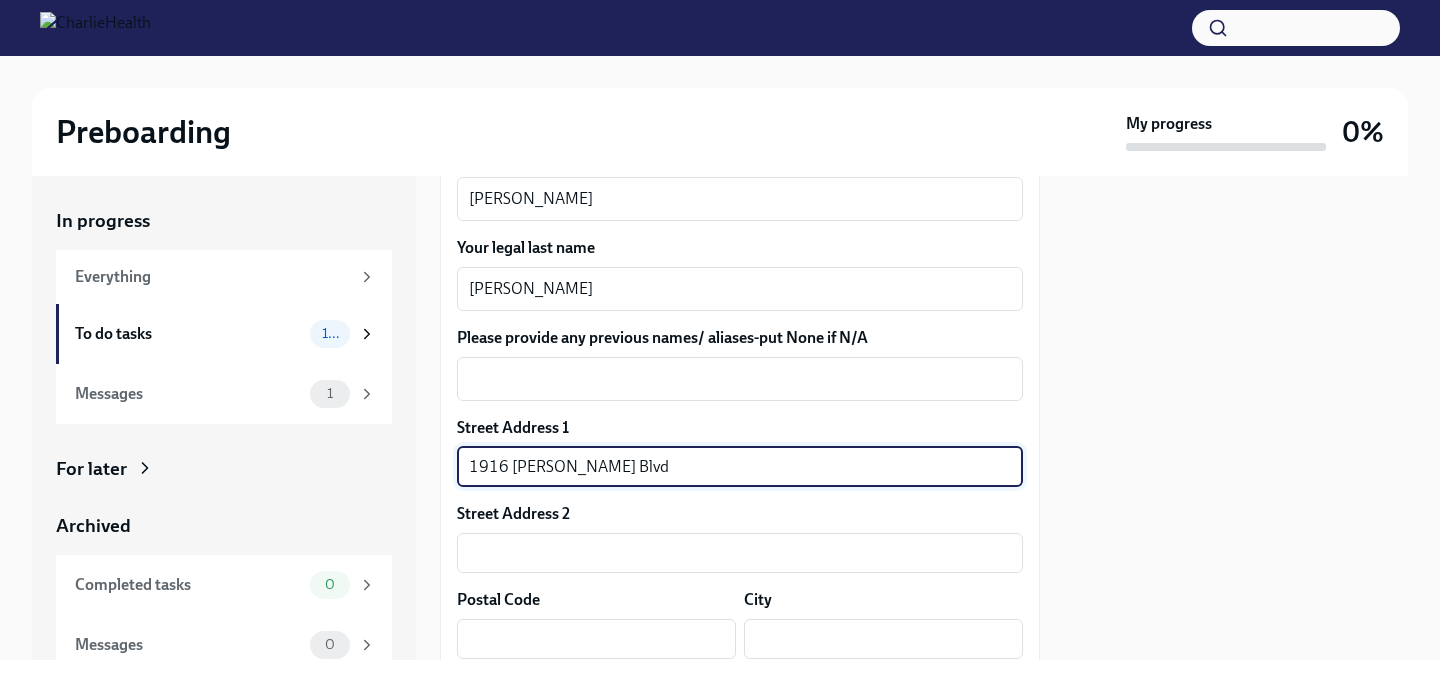 type on "29407" 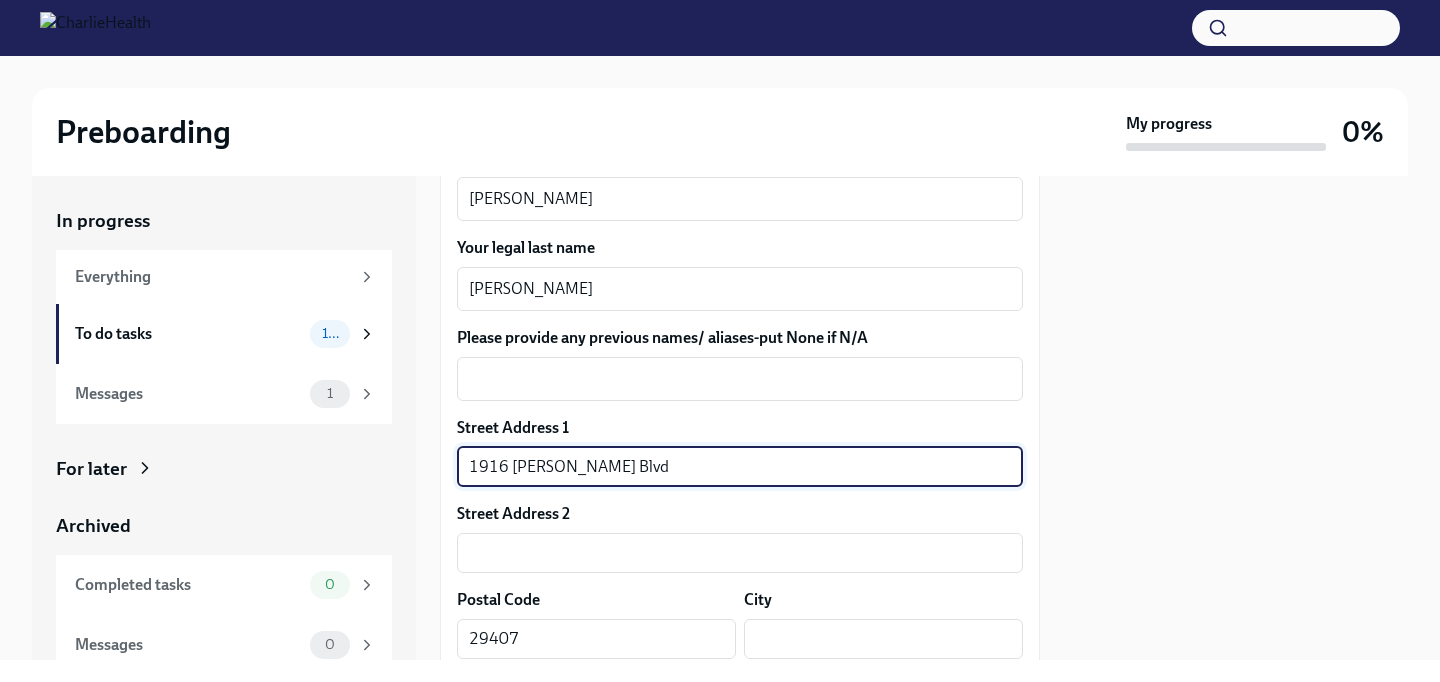 type on "Charleson" 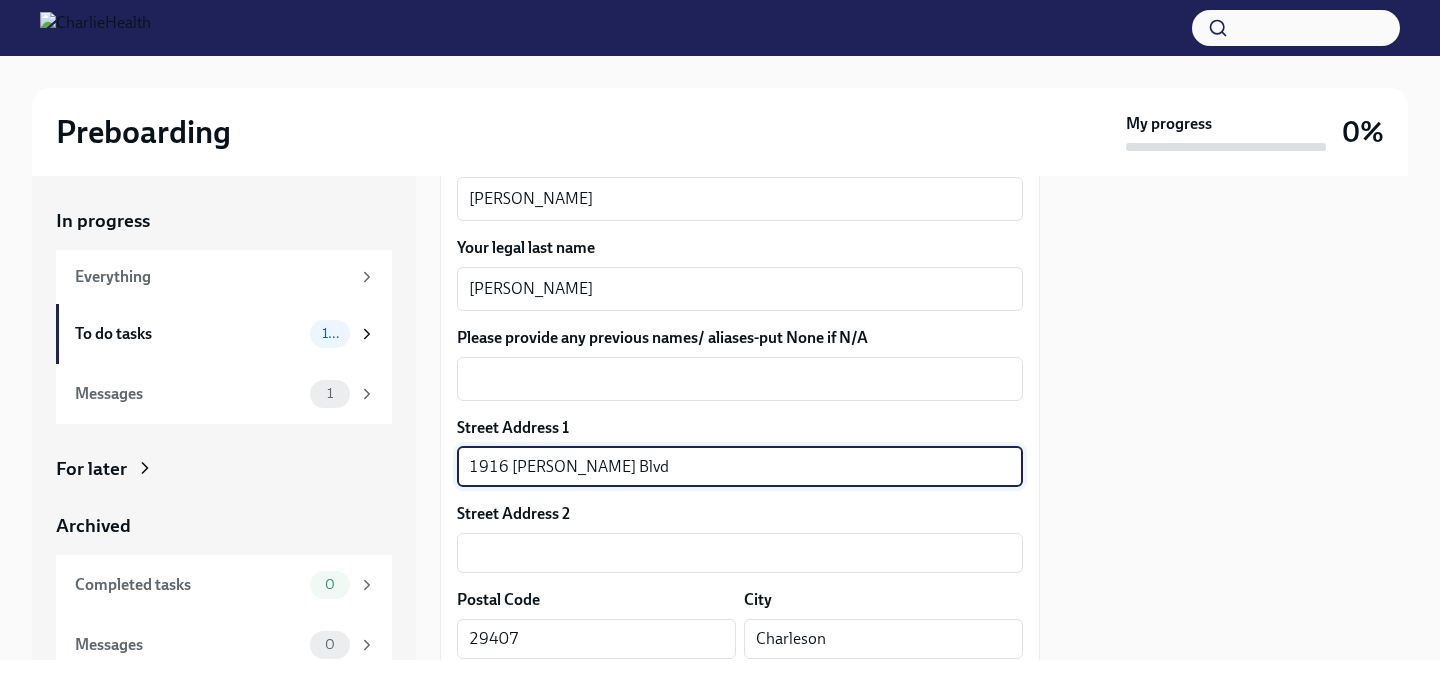 type on "[US_STATE]" 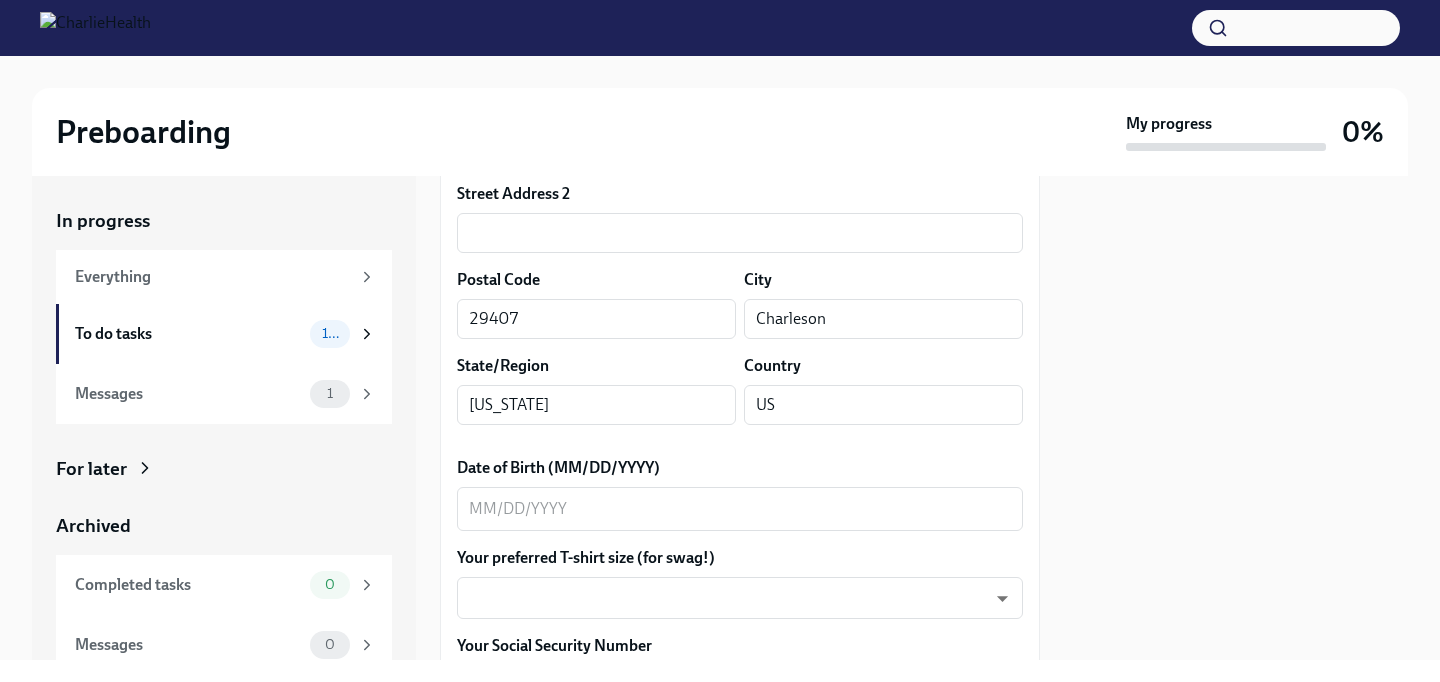 scroll, scrollTop: 720, scrollLeft: 0, axis: vertical 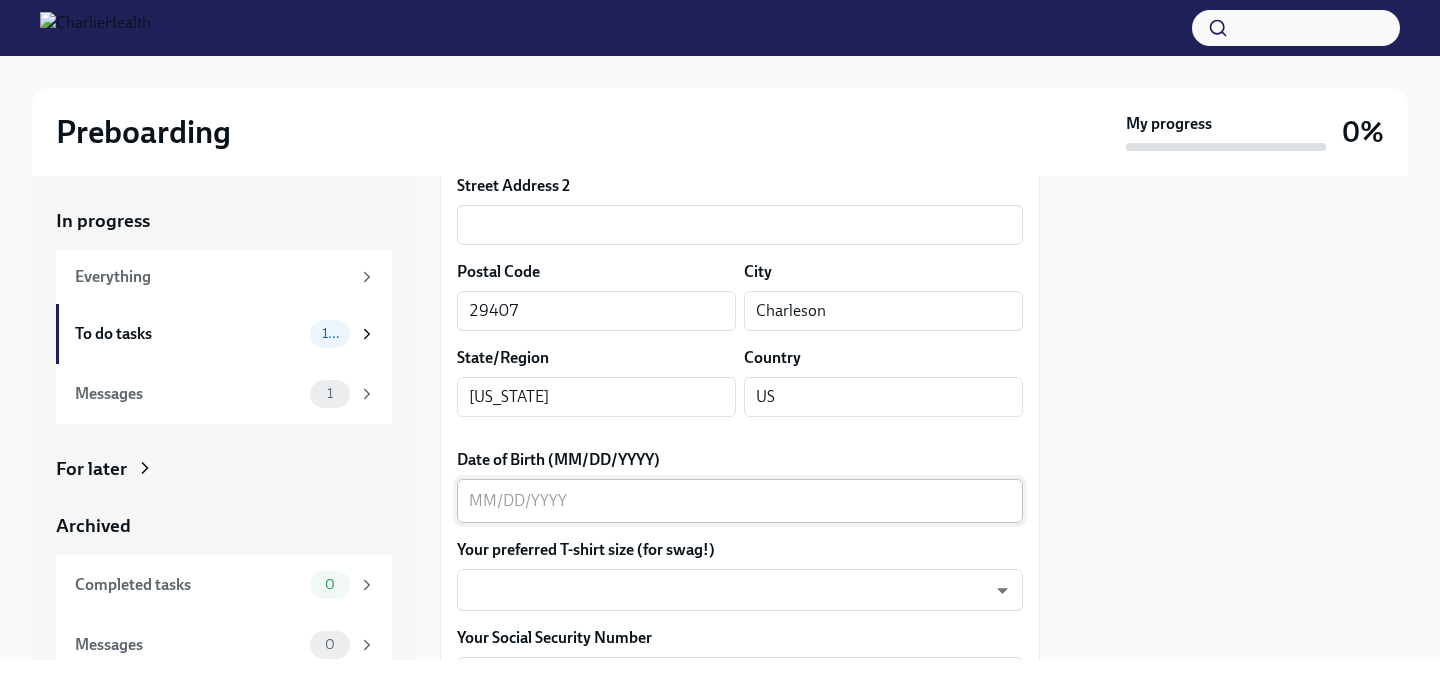 click on "x ​" at bounding box center [740, 501] 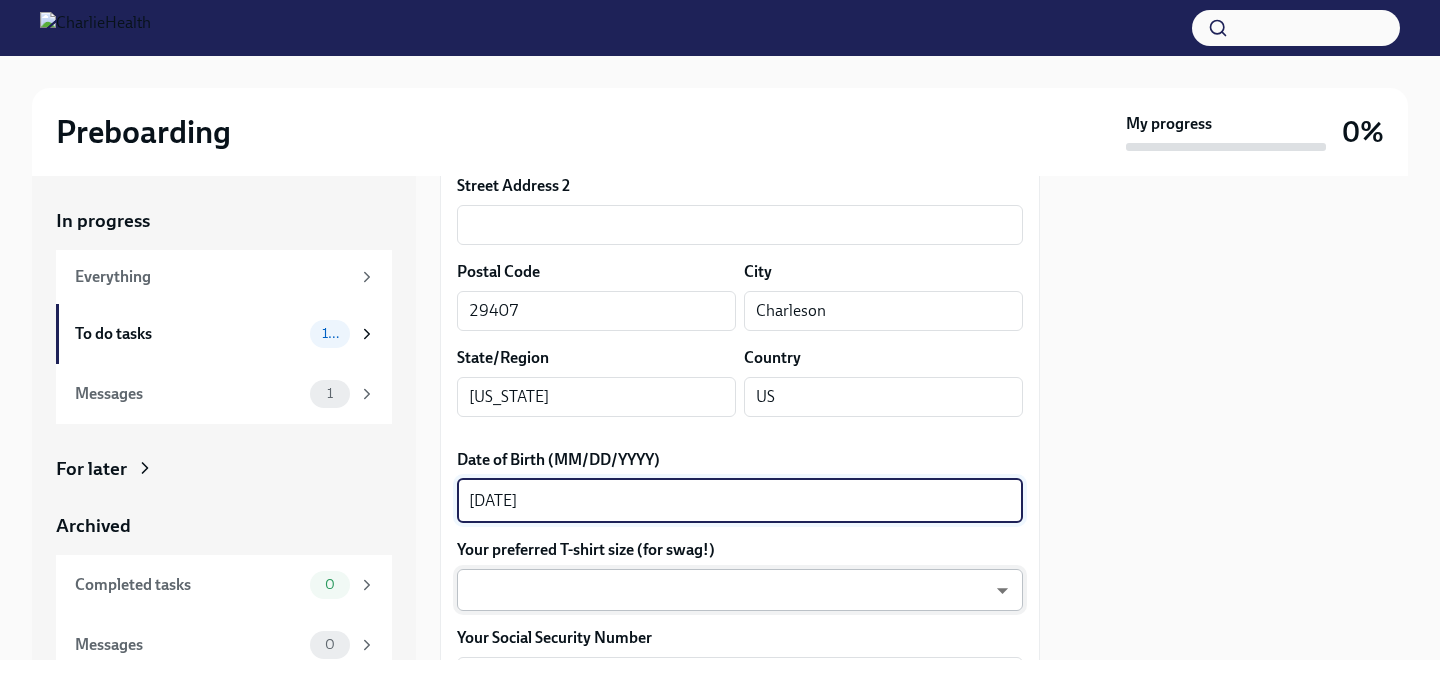type on "[DATE]" 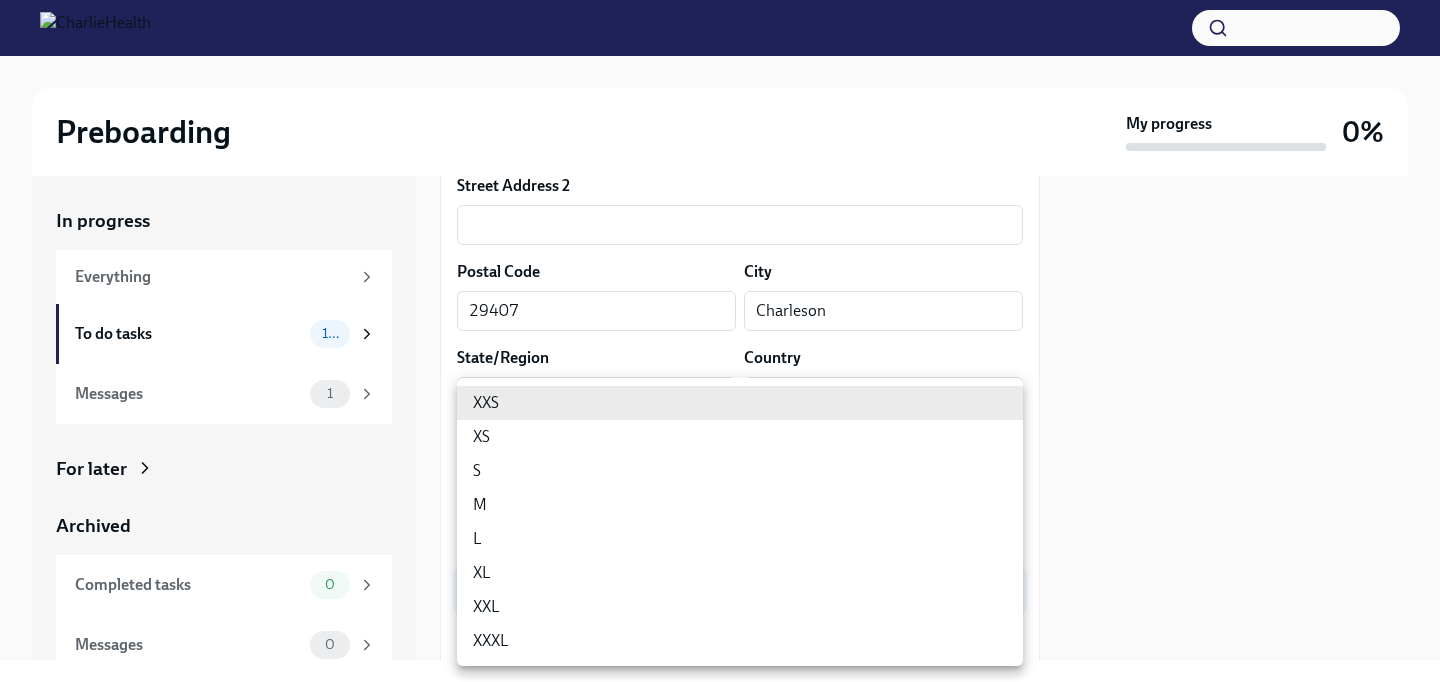 click on "XL" at bounding box center (740, 573) 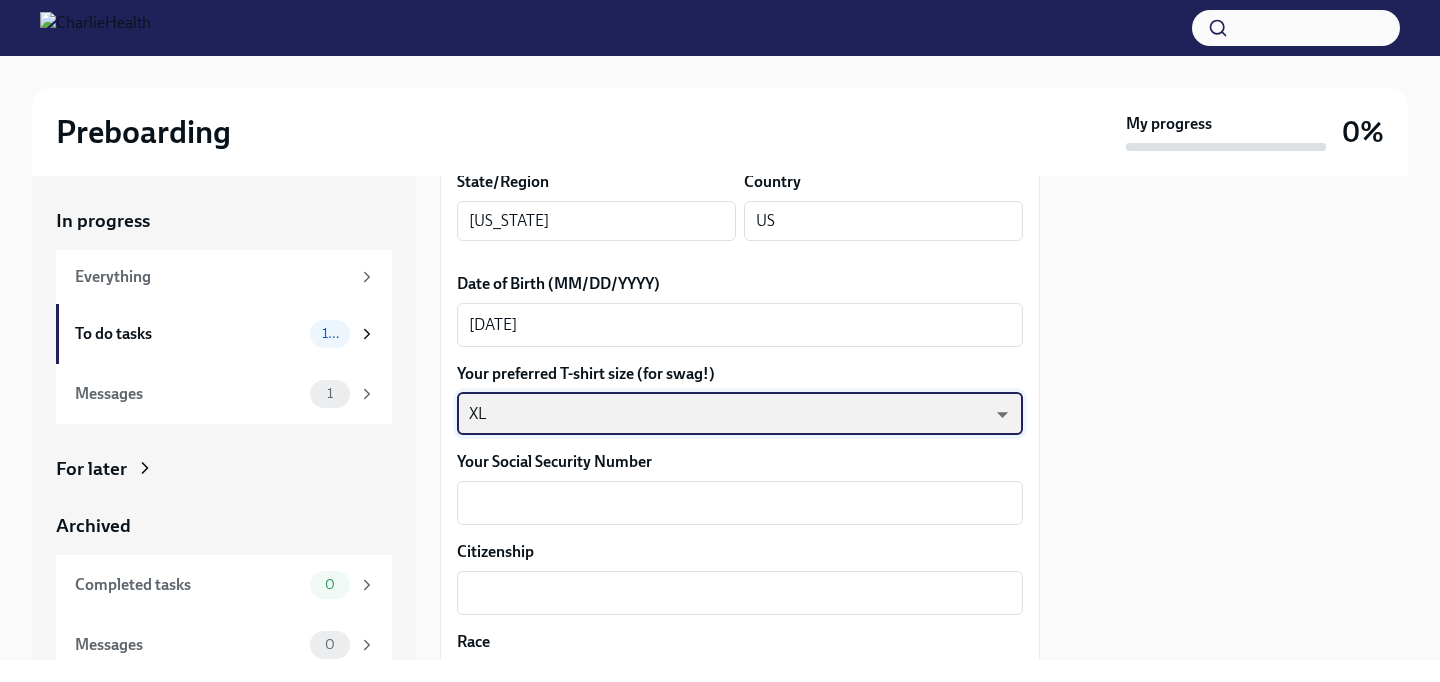 scroll, scrollTop: 928, scrollLeft: 0, axis: vertical 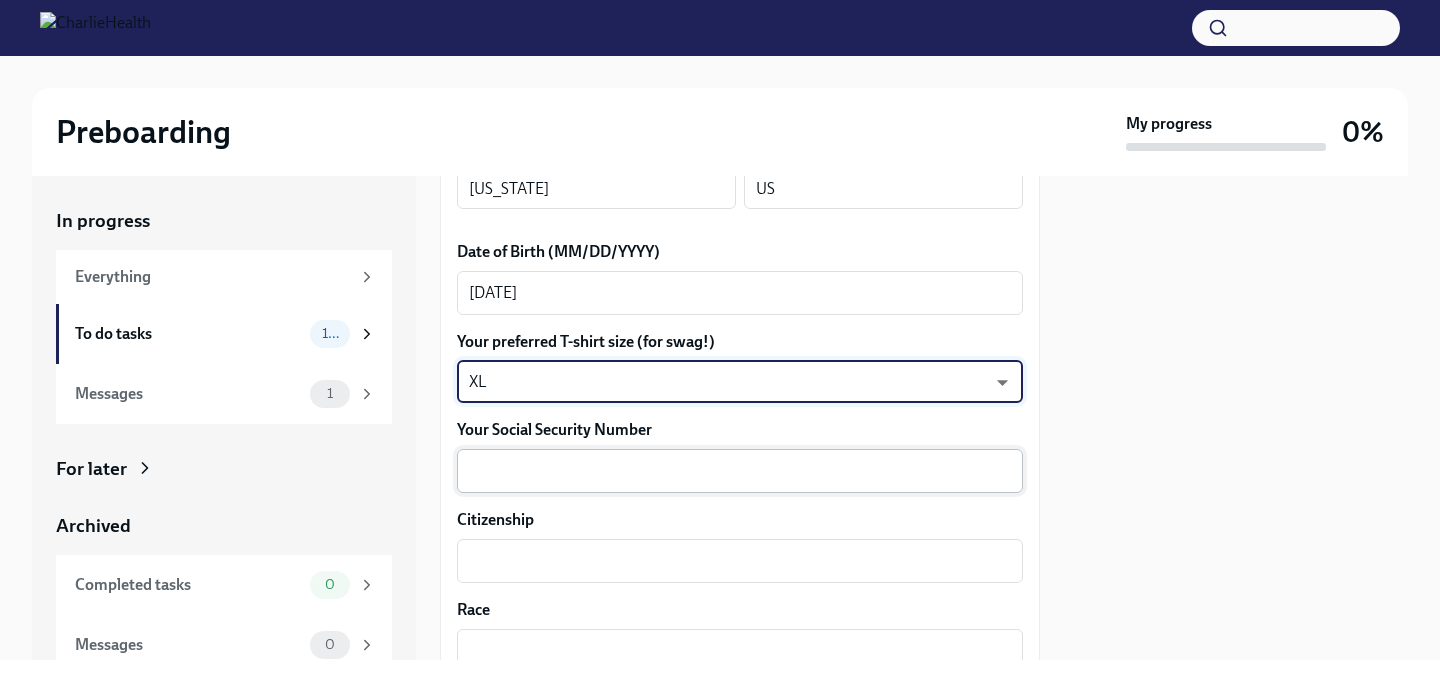 click on "Your Social Security Number" at bounding box center (740, 471) 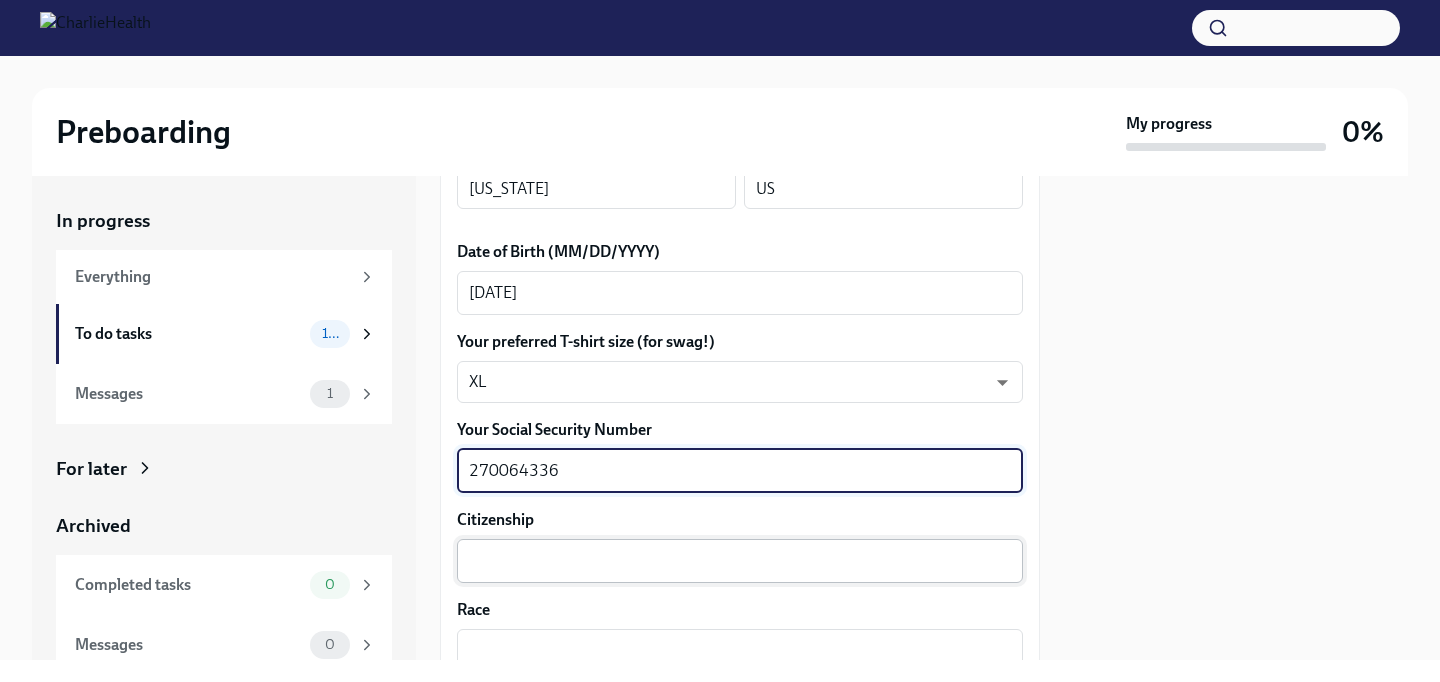 type on "270064336" 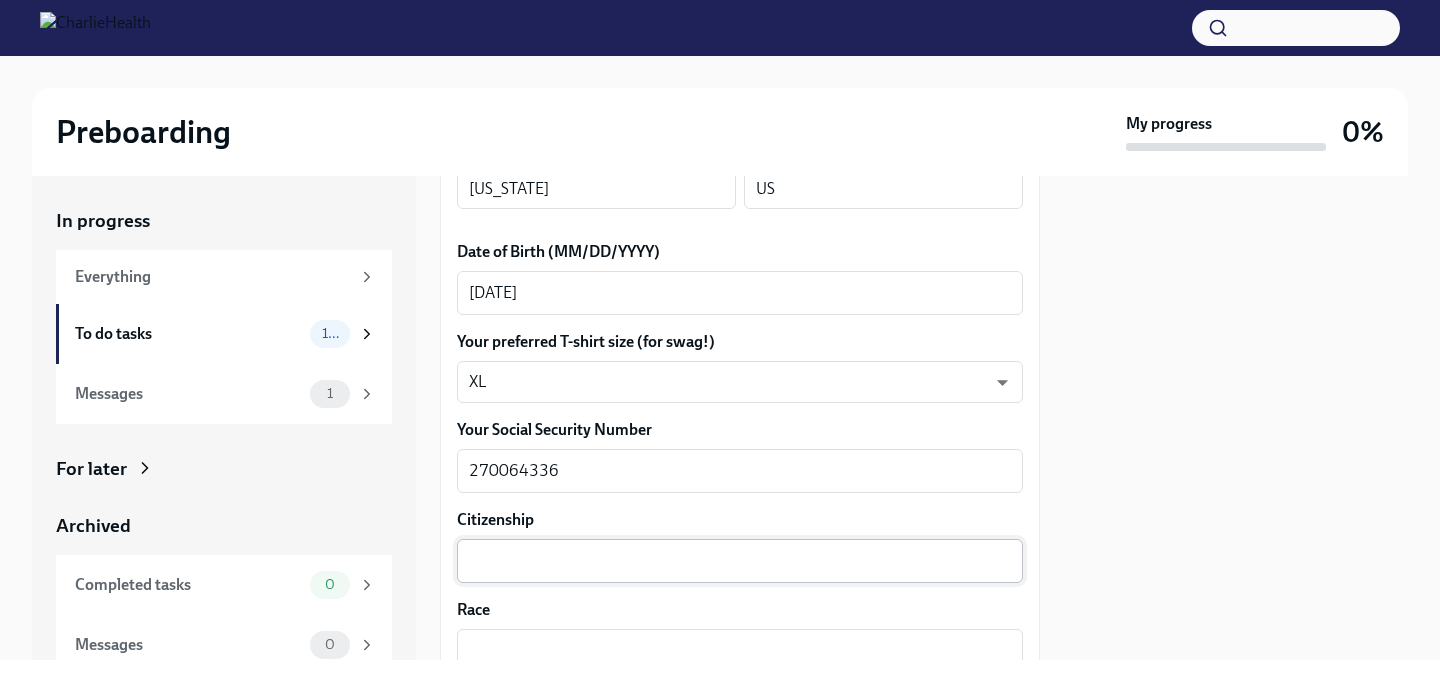 click on "x ​" at bounding box center (740, 561) 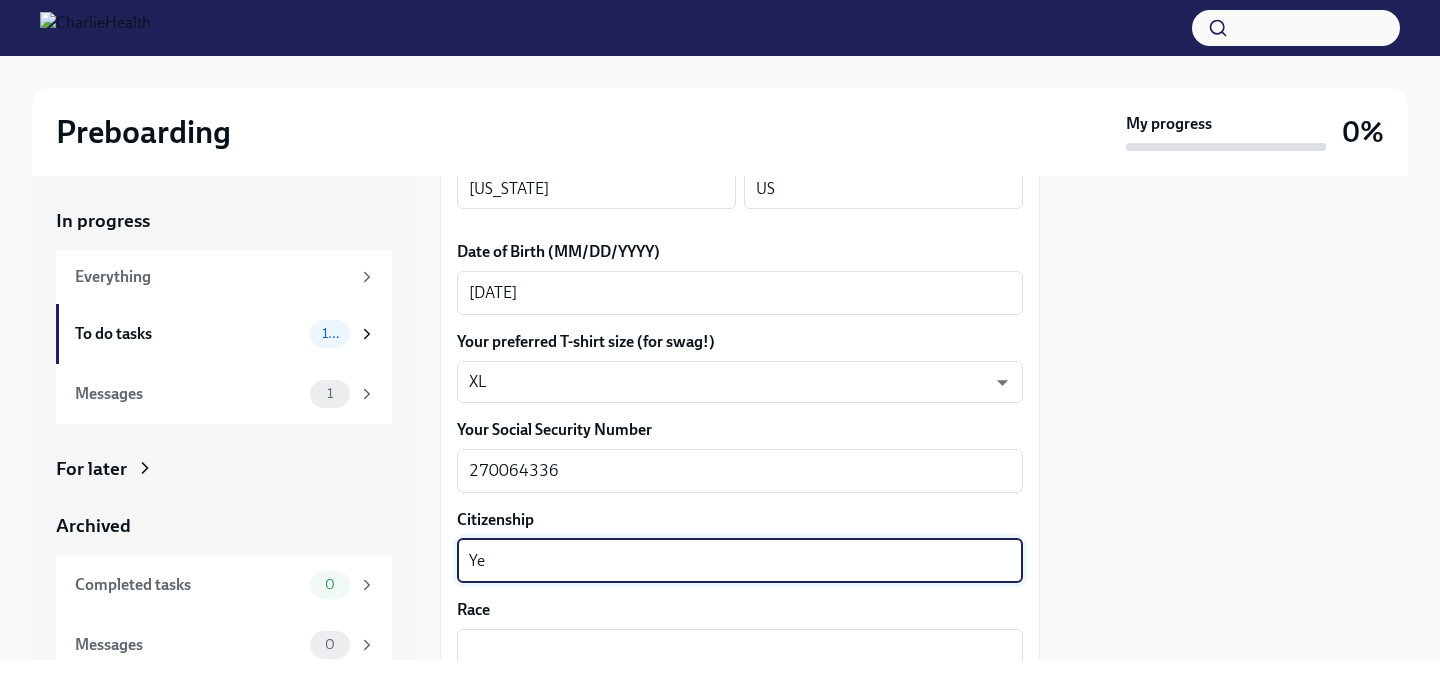 type on "Y" 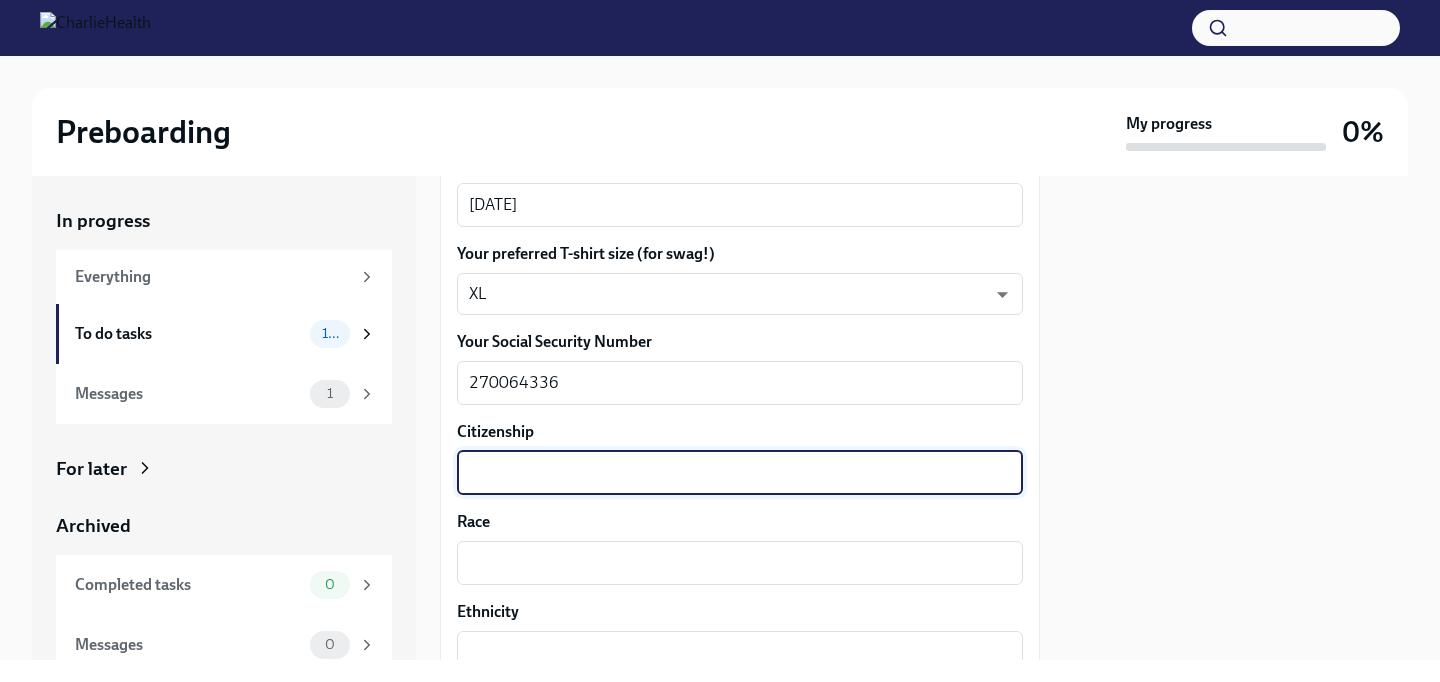 scroll, scrollTop: 1017, scrollLeft: 0, axis: vertical 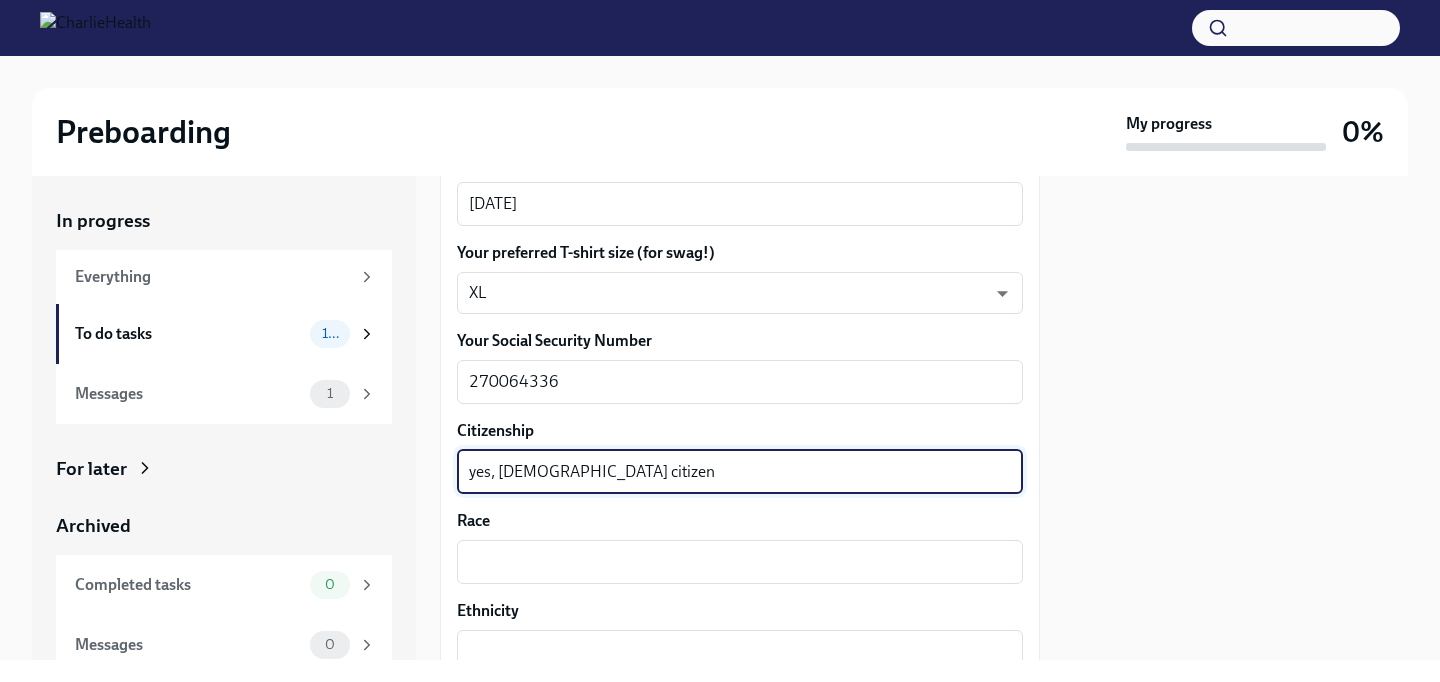 type on "yes, [DEMOGRAPHIC_DATA] citizen" 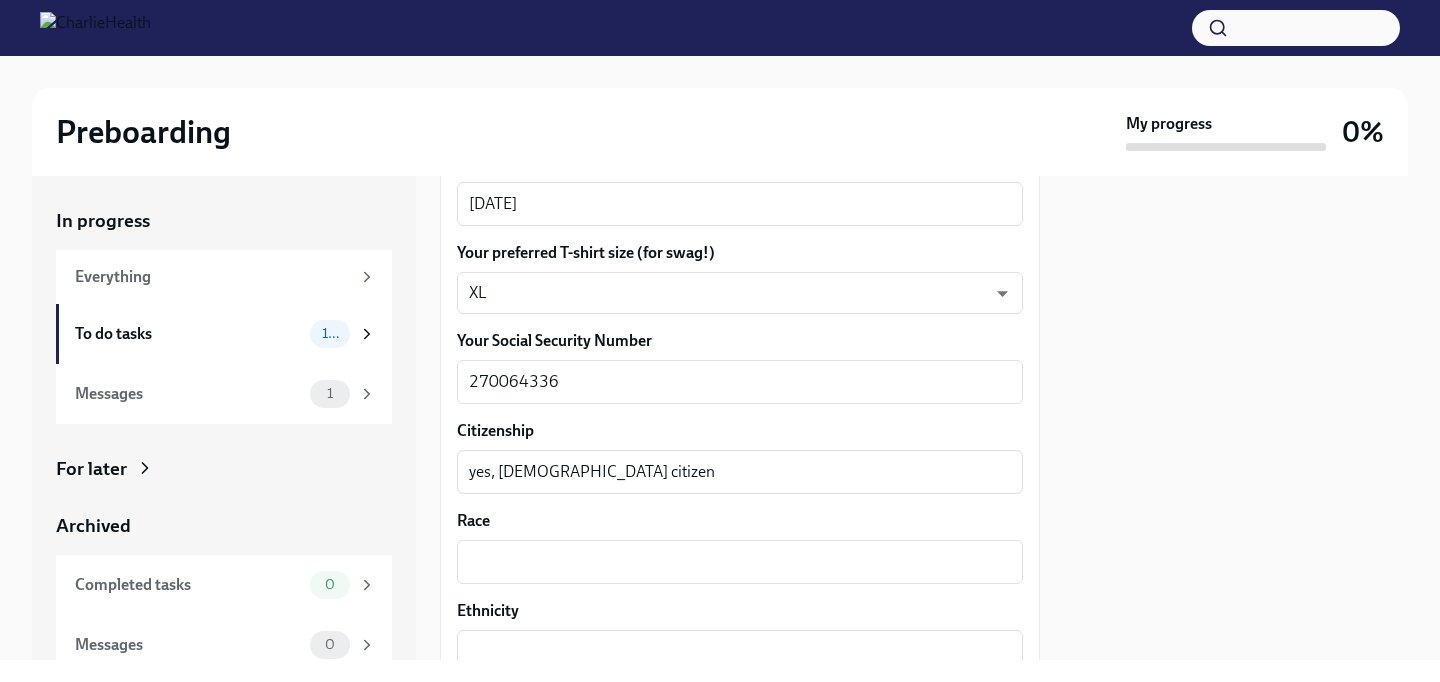 click on "Your preferred first name [PERSON_NAME] x ​ Your legal last name [PERSON_NAME] x ​ Please provide any previous names/ aliases-put None if N/A x ​ Street Address 1 [STREET_ADDRESS][GEOGRAPHIC_DATA][PERSON_NAME] Address 2 ​ Postal Code 29407 ​ City Charleson ​ State/Region [US_STATE] ​ Country [GEOGRAPHIC_DATA] ​ Date of Birth (MM/DD/YYYY) [DEMOGRAPHIC_DATA] x ​ Your preferred T-shirt size (for swag!) XL tefiUEqpP ​ Your Social Security Number 270064336 x ​ Citizenship yes, [DEMOGRAPHIC_DATA] citizen x ​ Race x ​ Ethnicity x ​ Gender [DEMOGRAPHIC_DATA] ​ Birth City and State x ​ Birth Country x ​ Height x ​ Weight x ​ Hair Color x ​ [MEDICAL_DATA] x ​ How many years of Mental Health experience do you have? x ​ What's the highest level of degree you've completed? ​ ​ Submit answers" at bounding box center (740, 530) 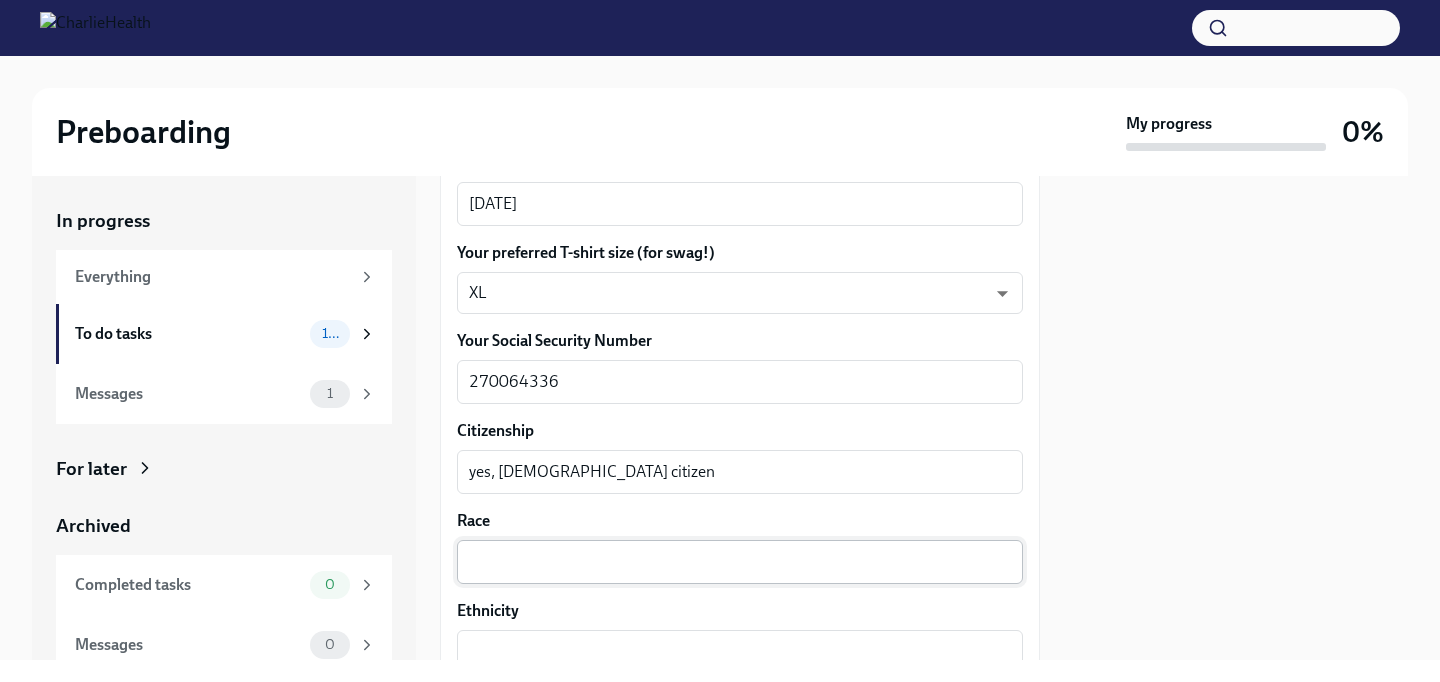 click on "Race" at bounding box center (740, 562) 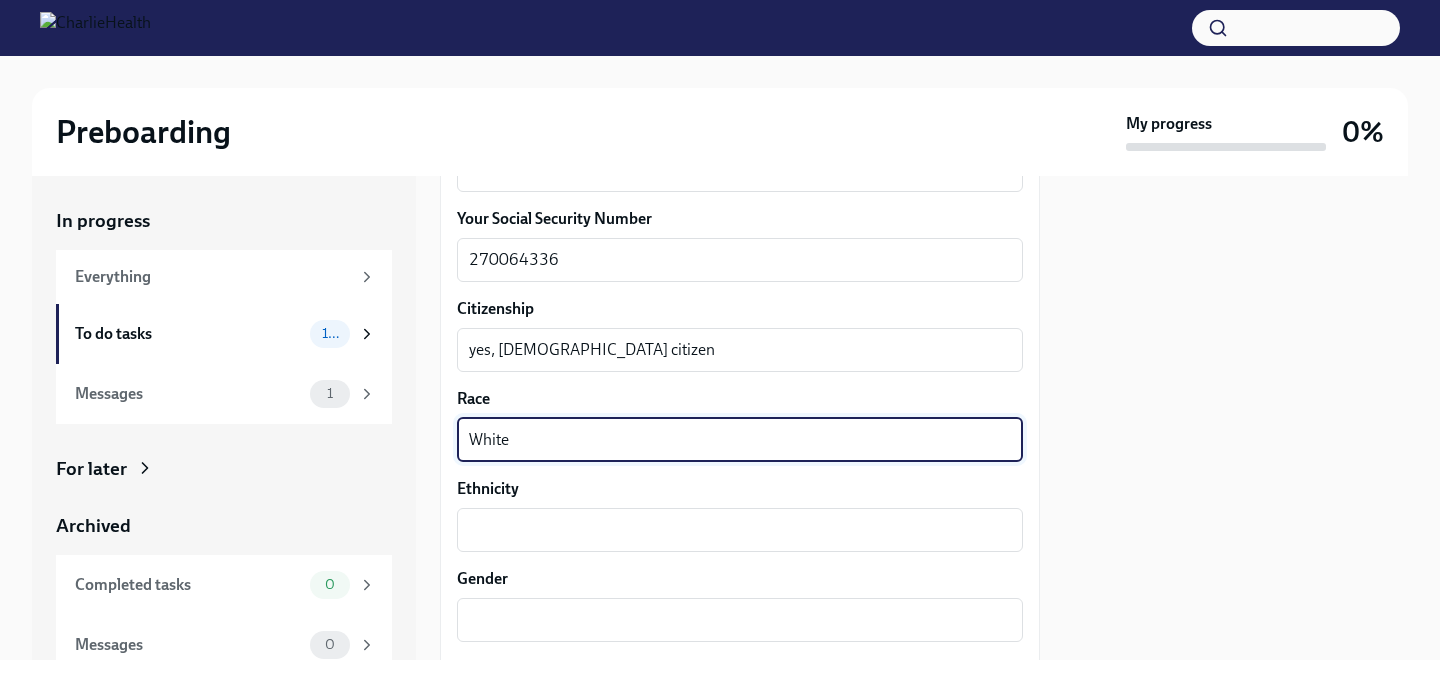 scroll, scrollTop: 1141, scrollLeft: 0, axis: vertical 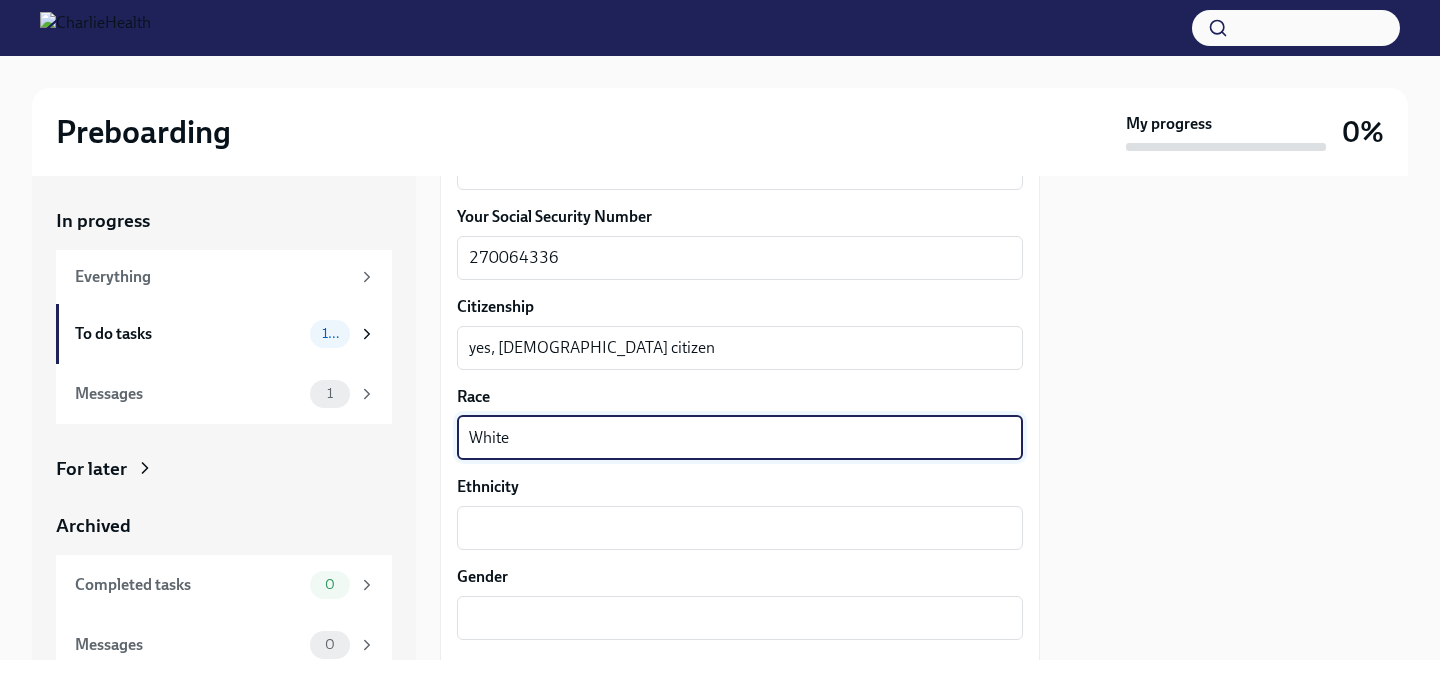 drag, startPoint x: 547, startPoint y: 442, endPoint x: 398, endPoint y: 432, distance: 149.33519 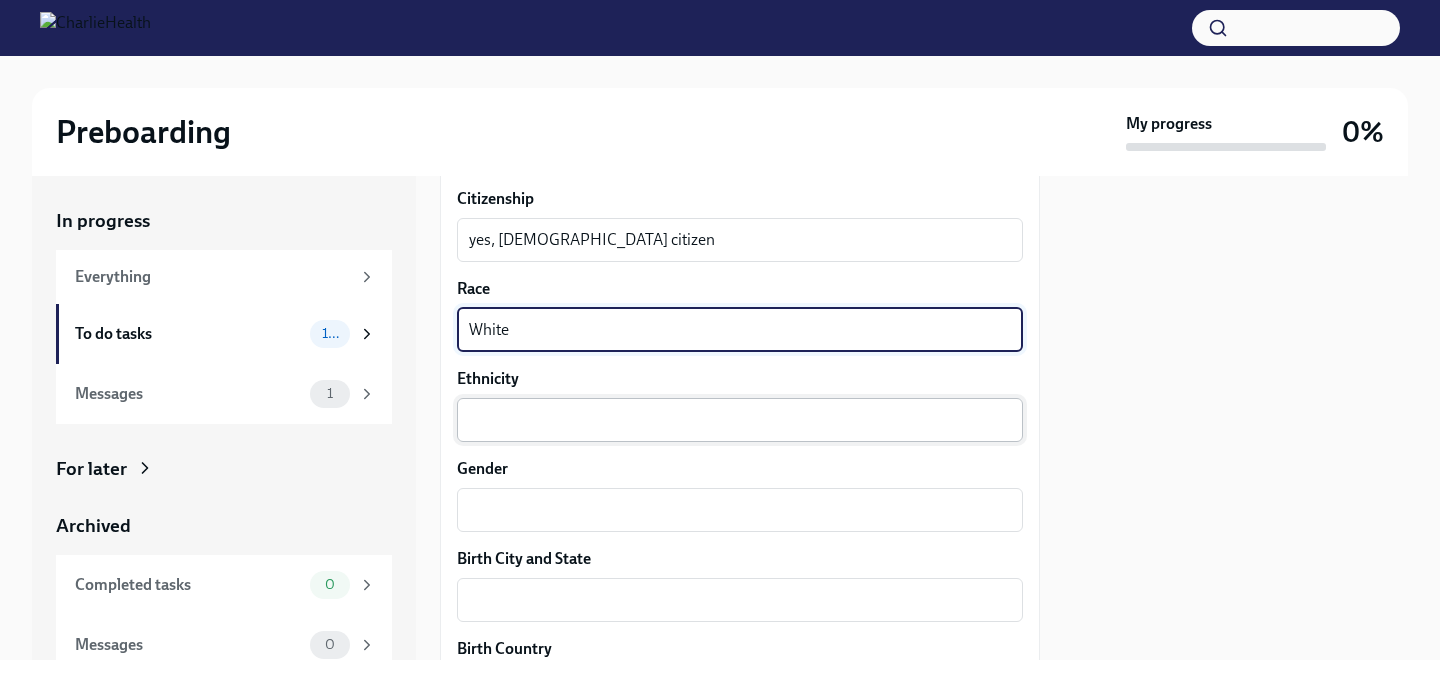 scroll, scrollTop: 1248, scrollLeft: 0, axis: vertical 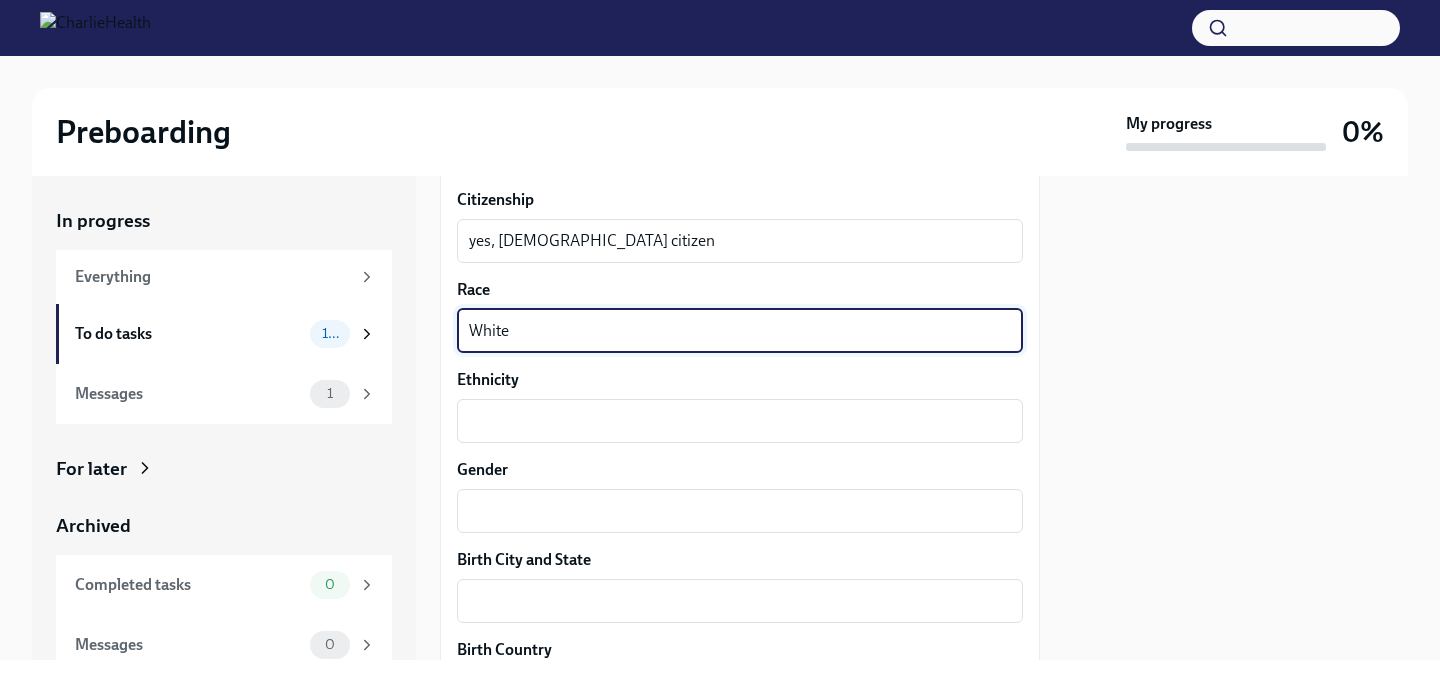 drag, startPoint x: 572, startPoint y: 331, endPoint x: 458, endPoint y: 331, distance: 114 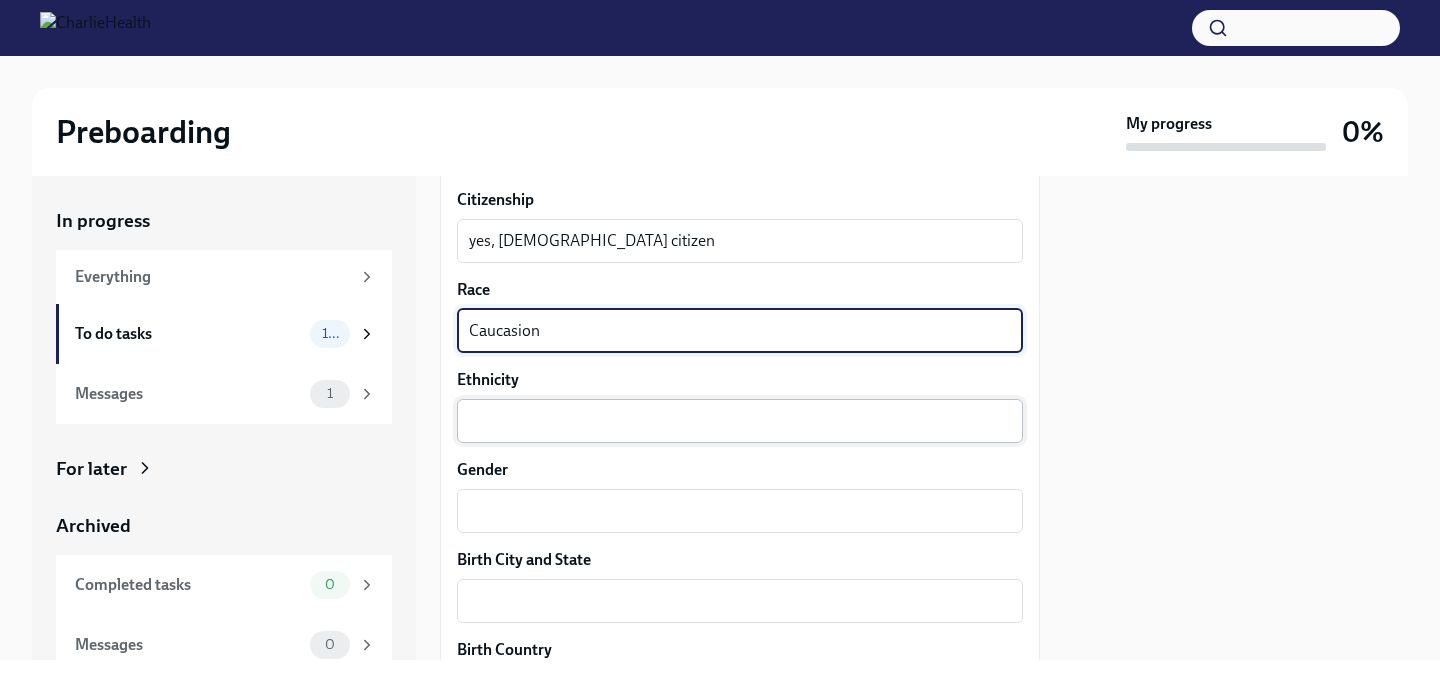 click on "Ethnicity" at bounding box center (740, 421) 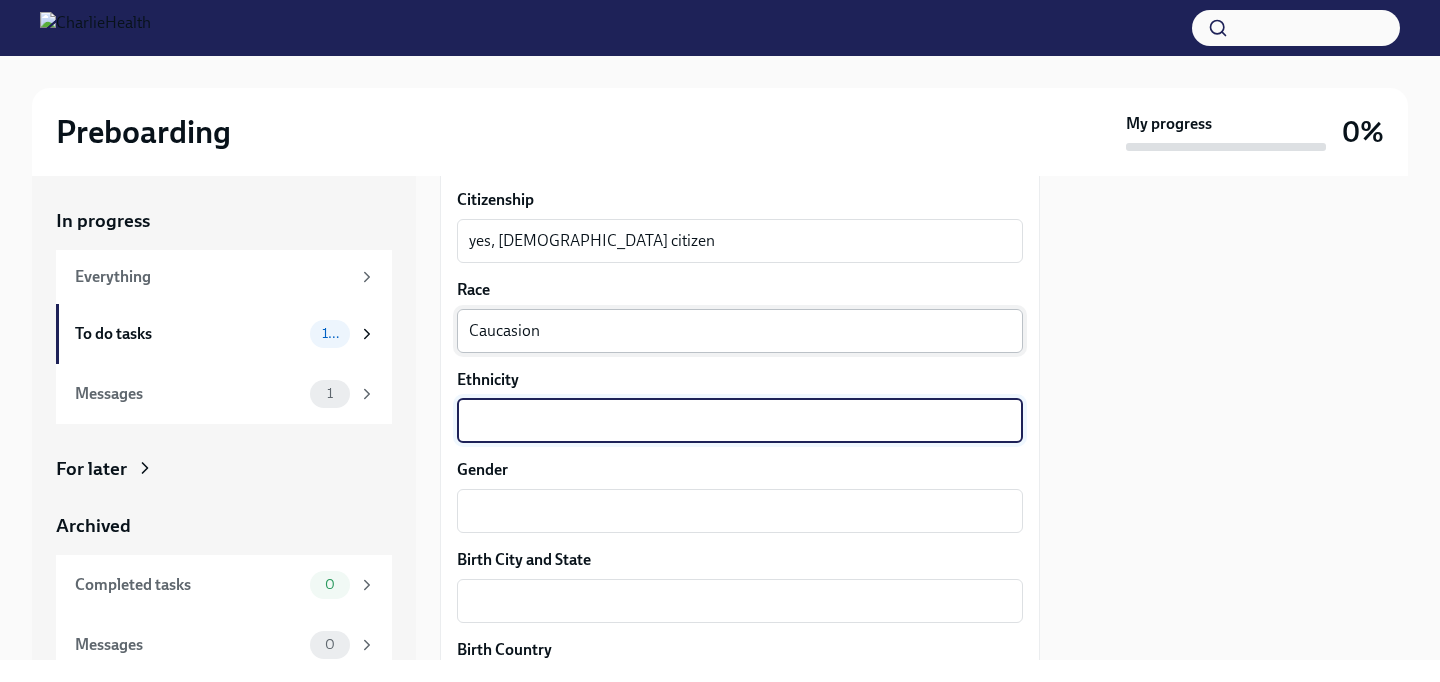 click on "Caucasion" at bounding box center (740, 331) 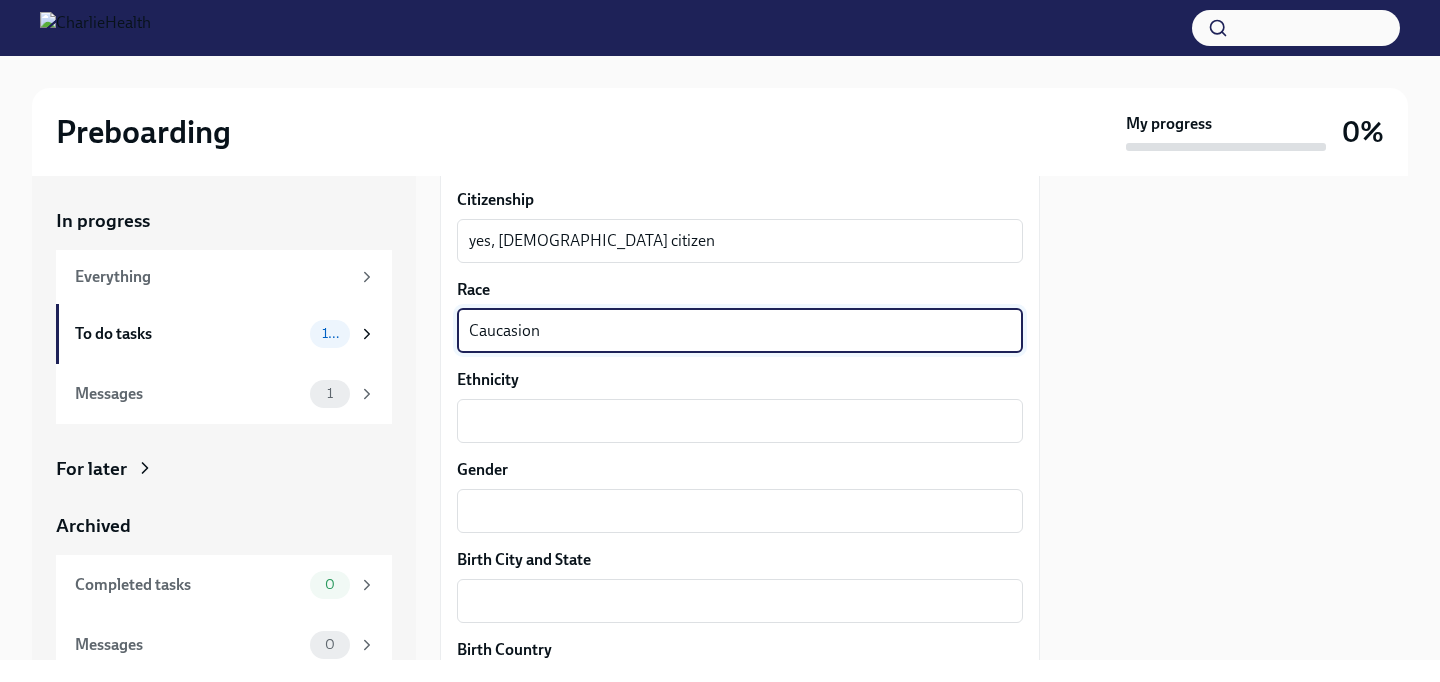 drag, startPoint x: 559, startPoint y: 335, endPoint x: 460, endPoint y: 335, distance: 99 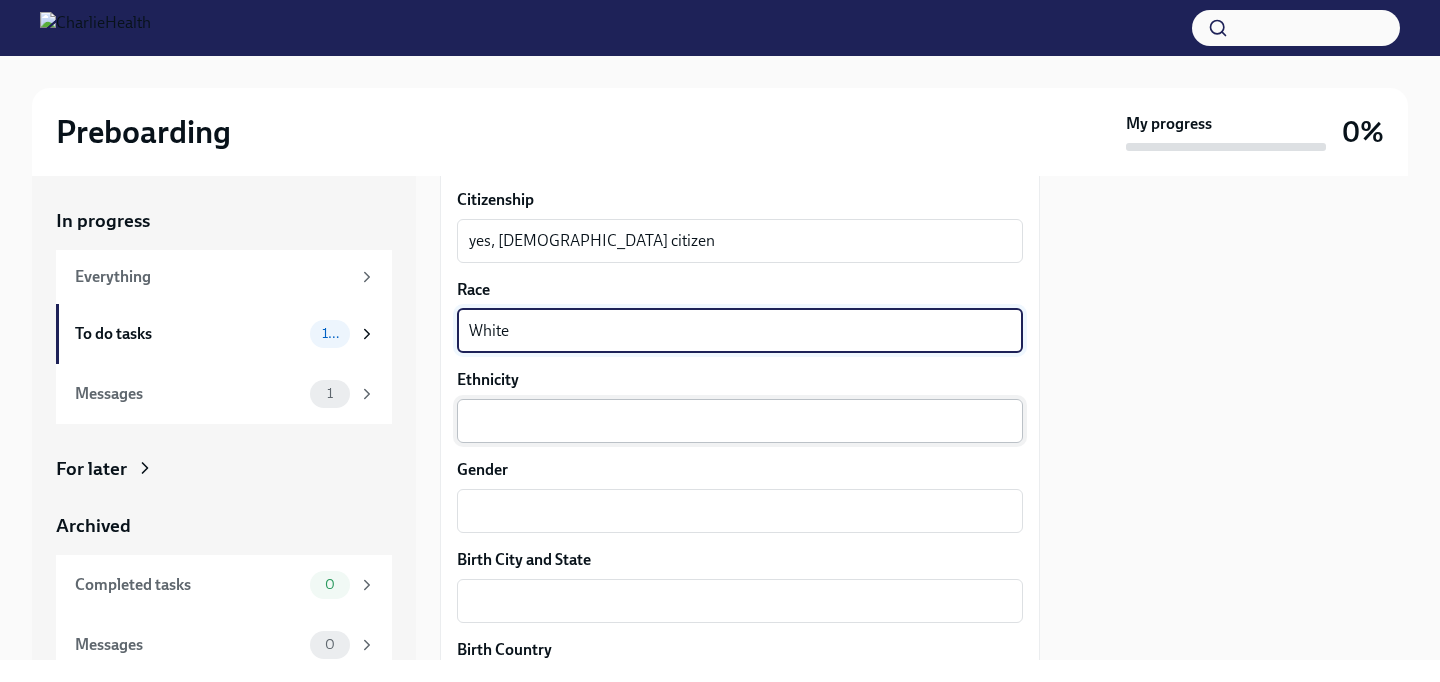 type on "White" 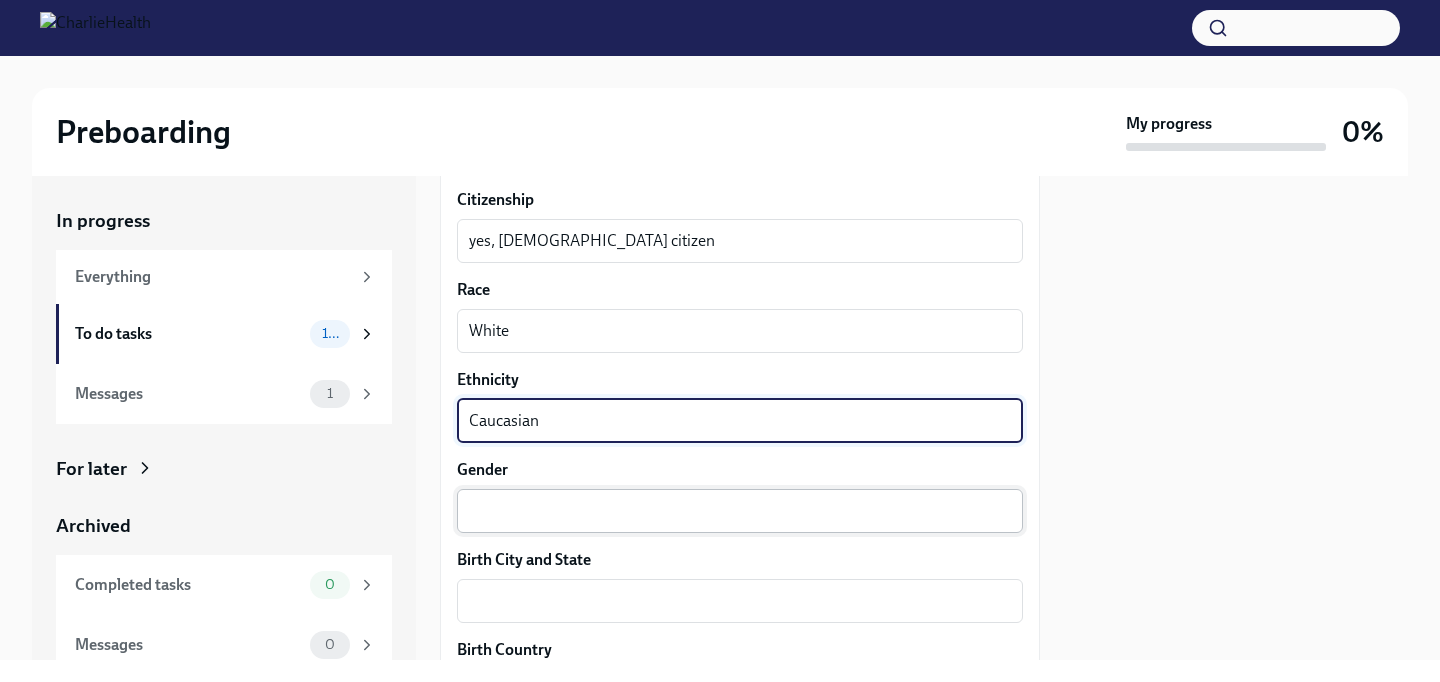 type on "Caucasian" 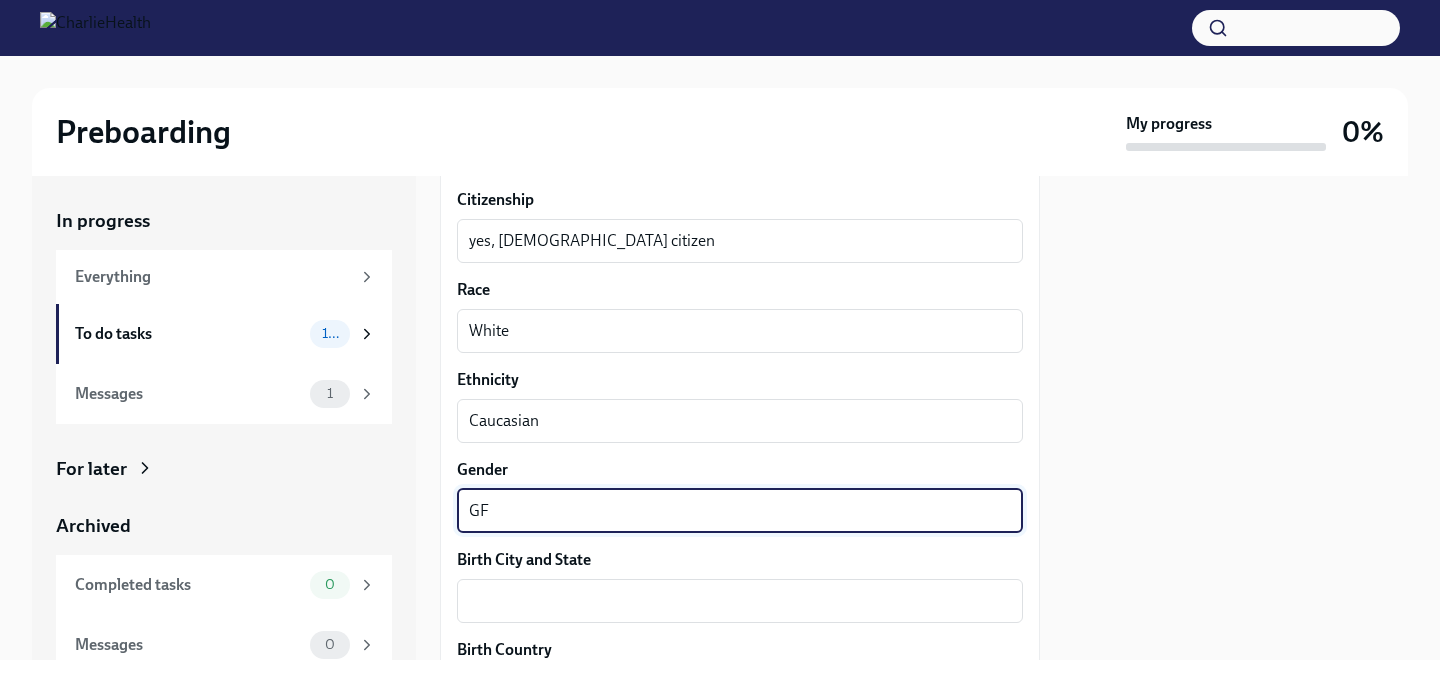 type on "G" 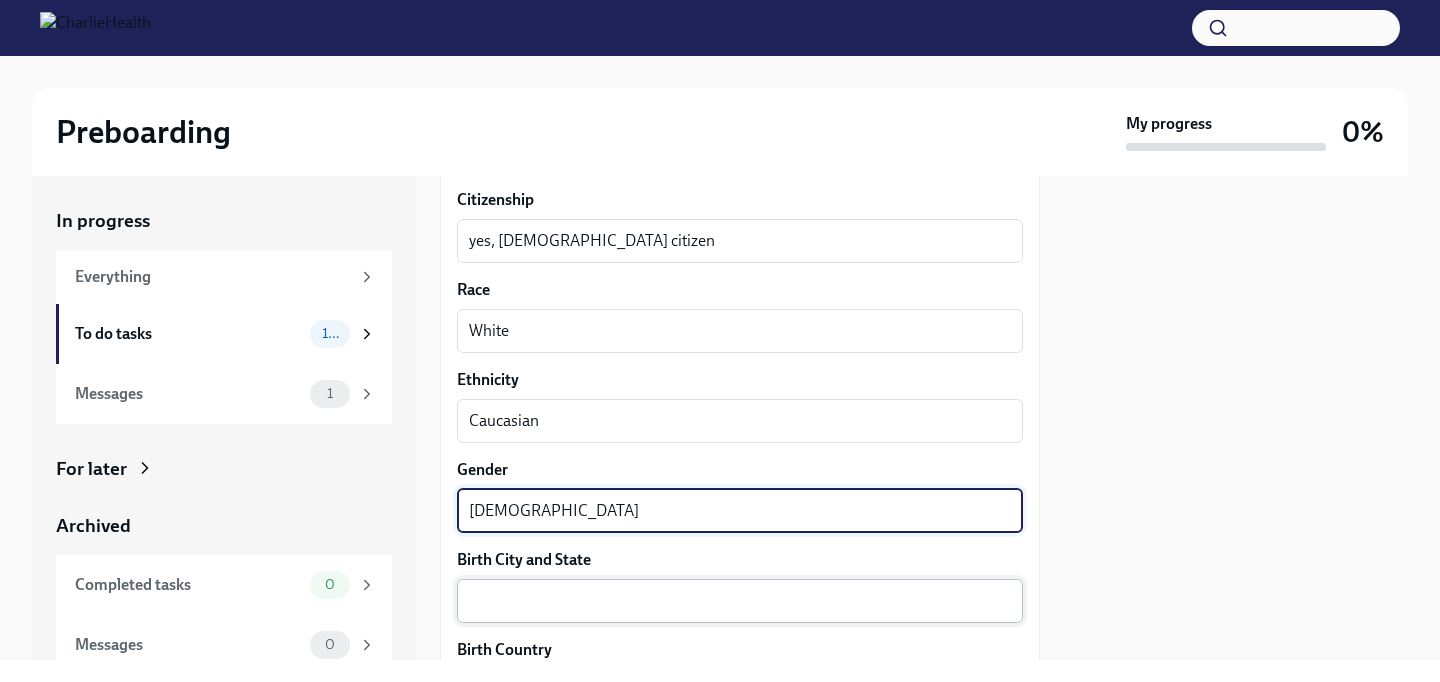 type on "[DEMOGRAPHIC_DATA]" 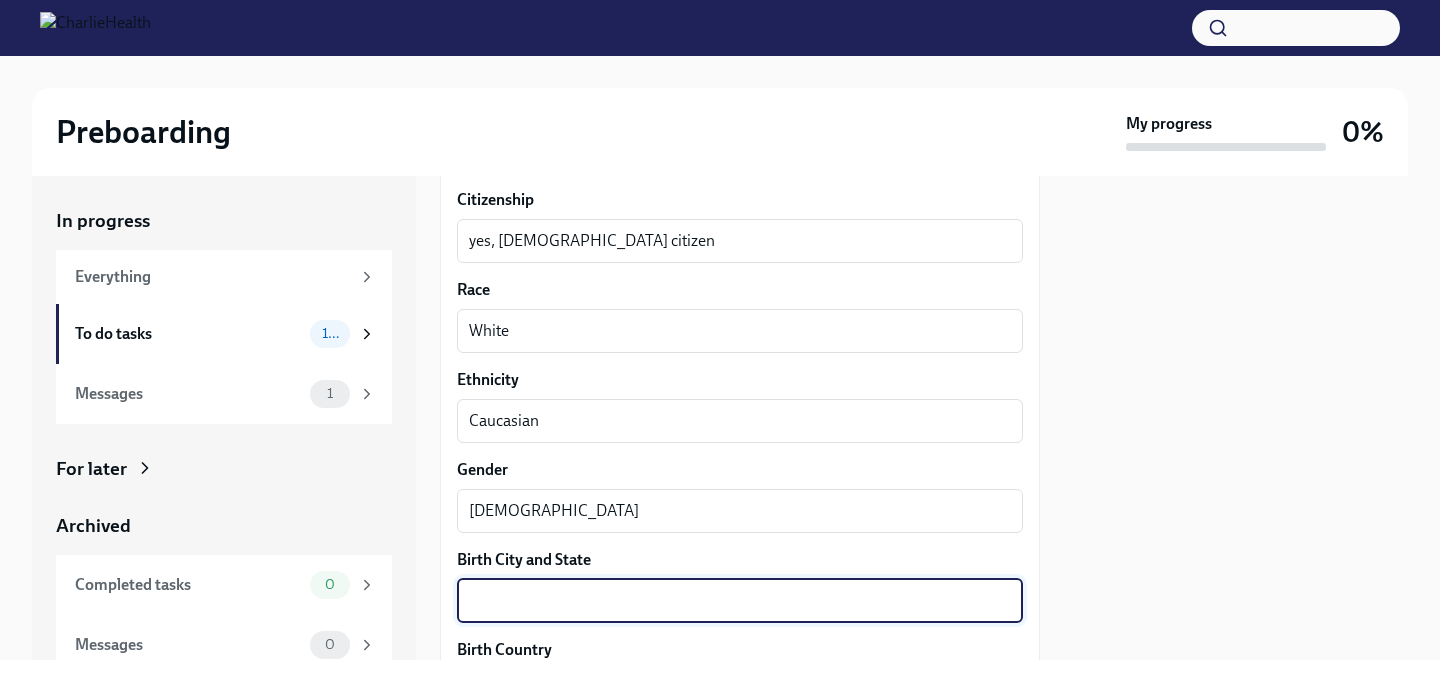 click on "Birth City and State" at bounding box center (740, 601) 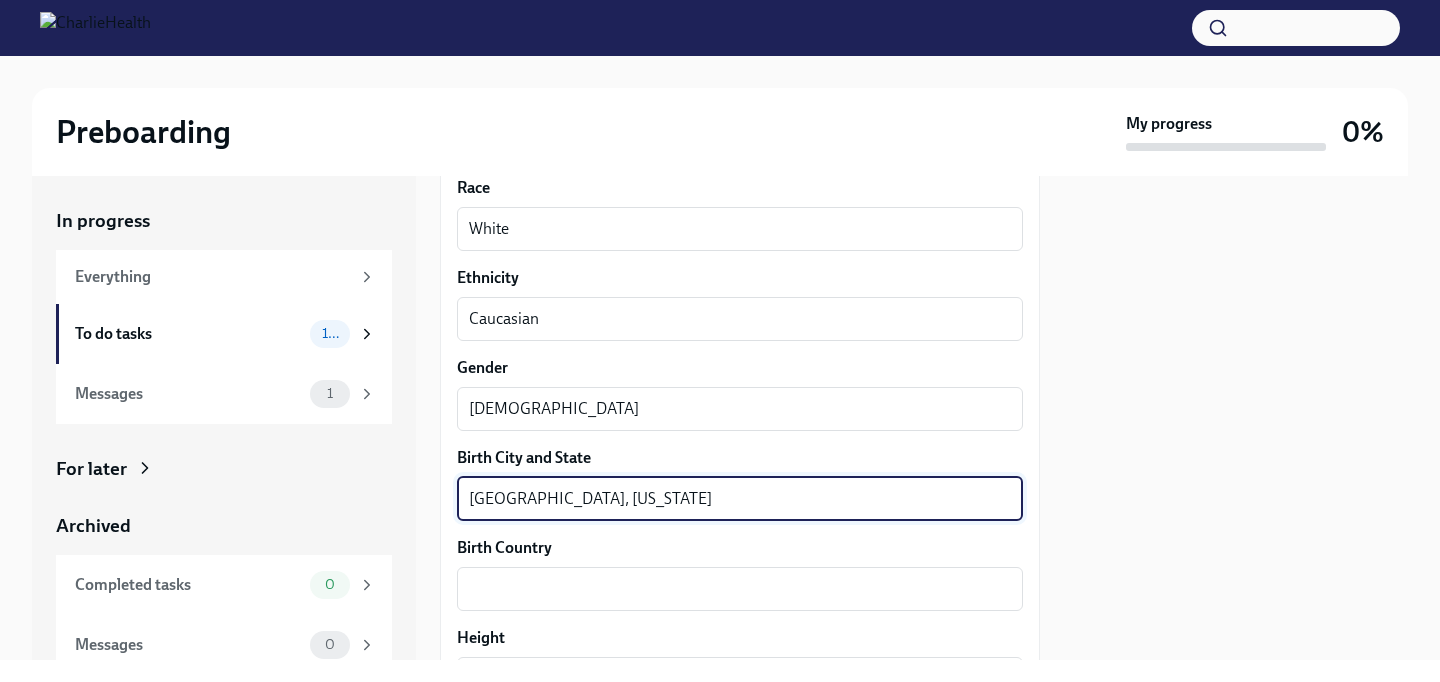 scroll, scrollTop: 1399, scrollLeft: 0, axis: vertical 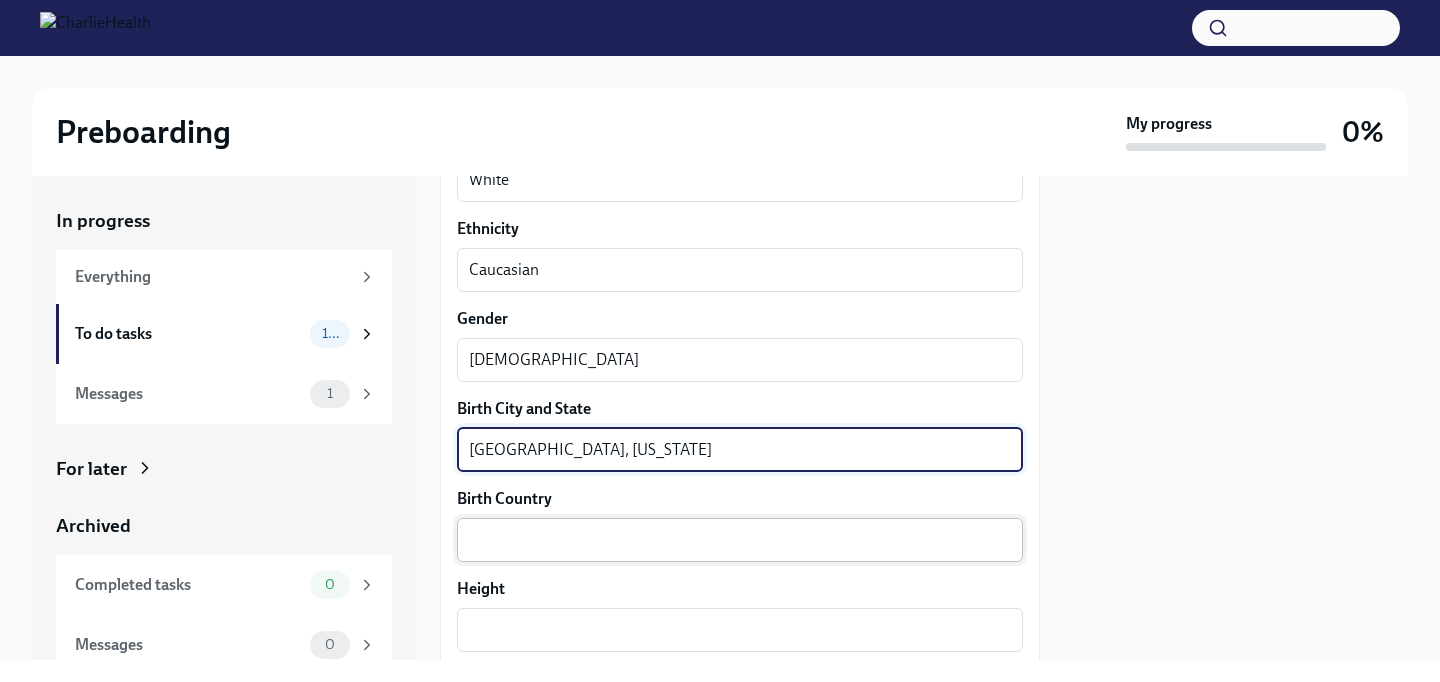 type on "[GEOGRAPHIC_DATA], [US_STATE]" 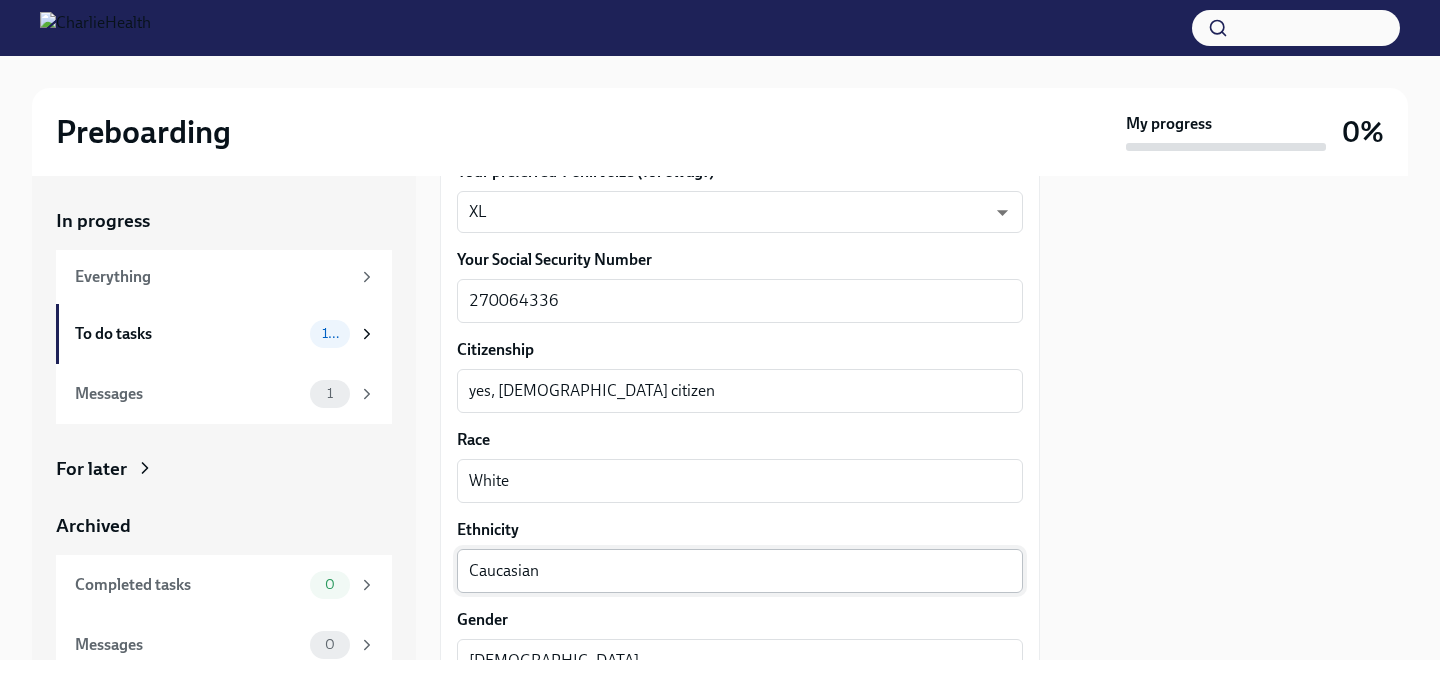 scroll, scrollTop: 1112, scrollLeft: 0, axis: vertical 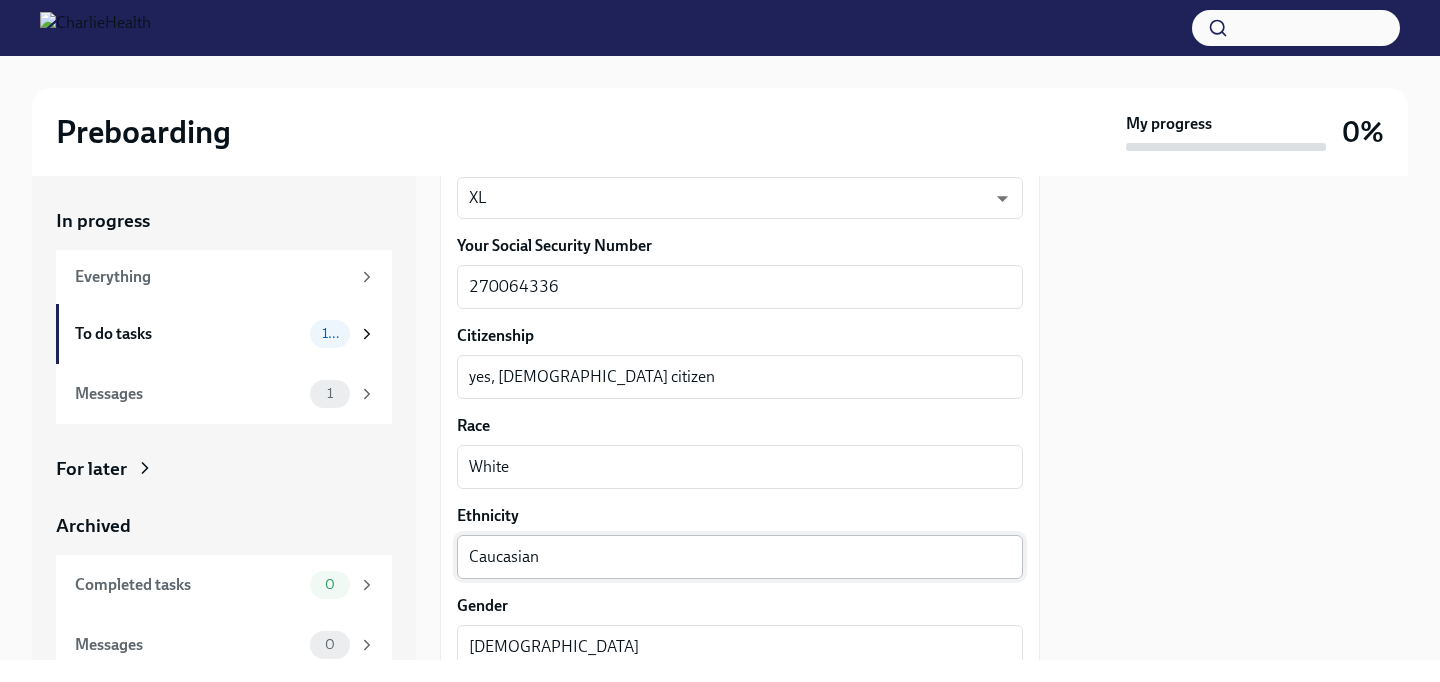 type on "United Stated of America" 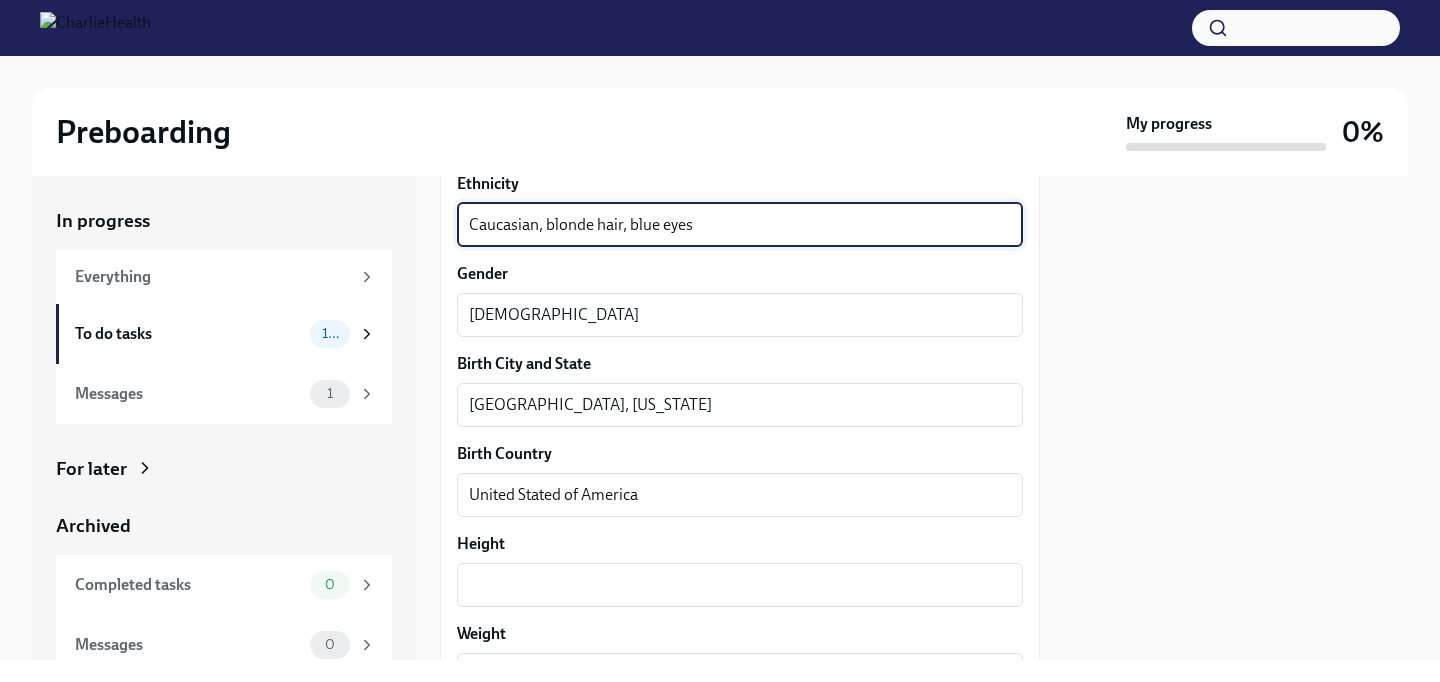 scroll, scrollTop: 1448, scrollLeft: 0, axis: vertical 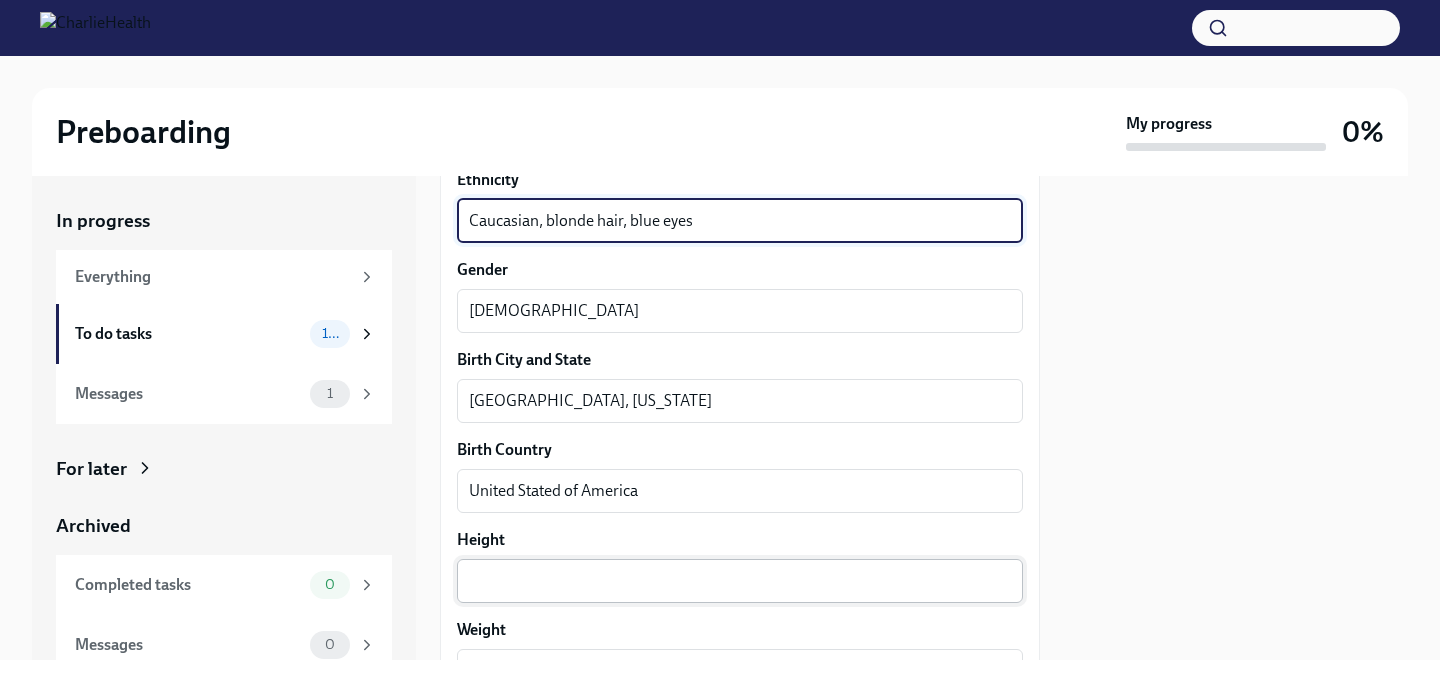 type on "Caucasian, blonde hair, blue eyes" 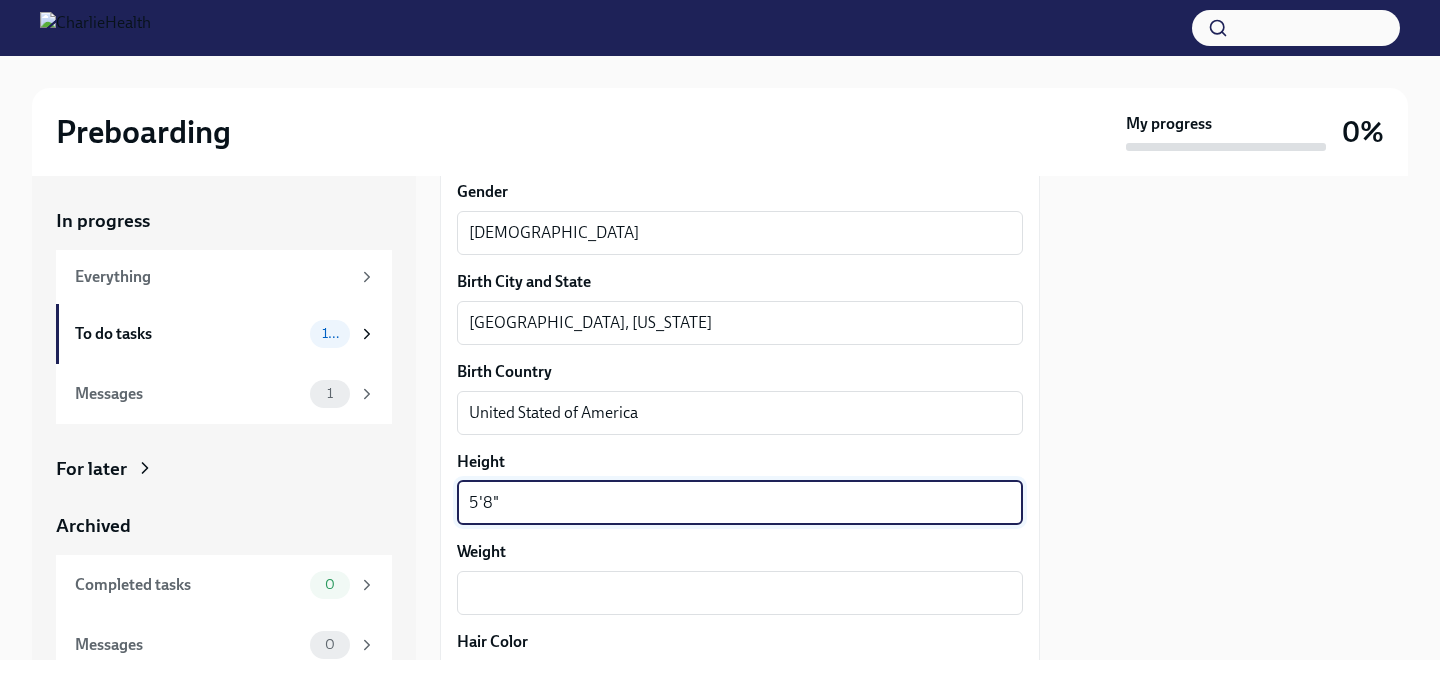 scroll, scrollTop: 1534, scrollLeft: 0, axis: vertical 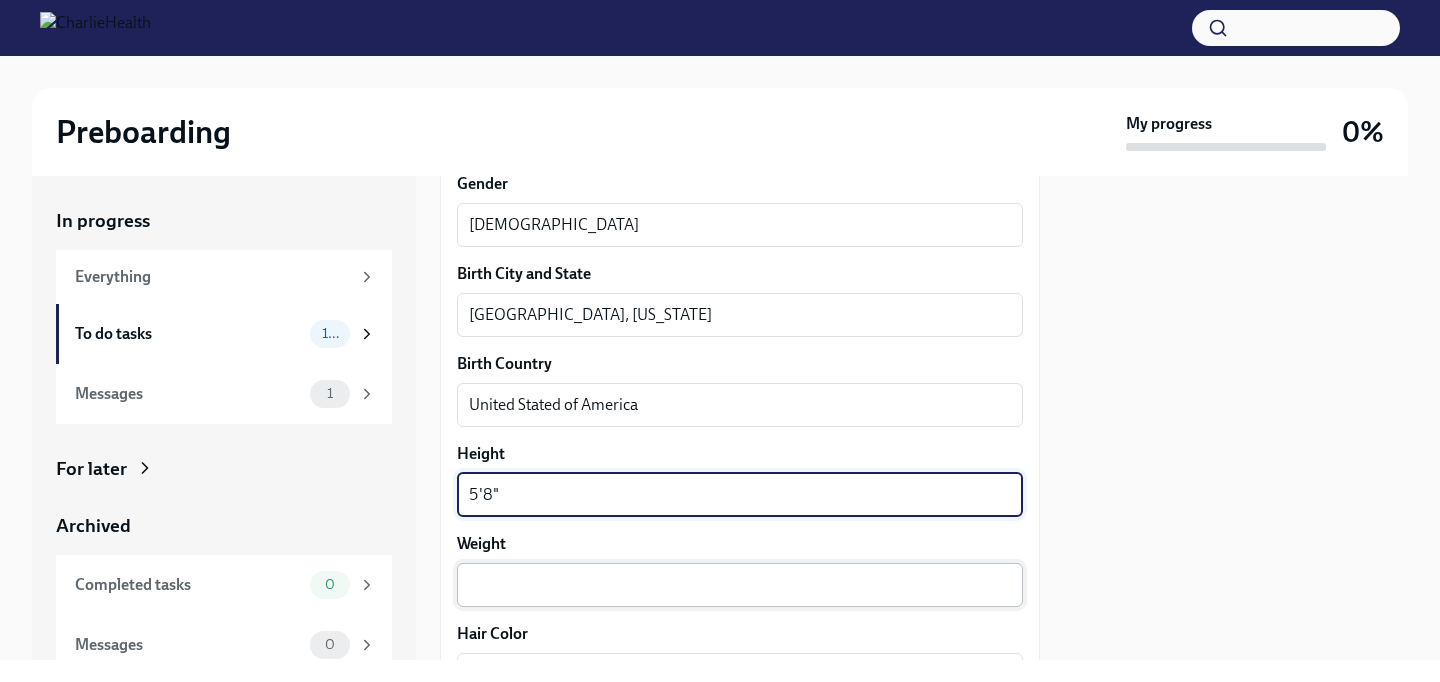 type on "5'8"" 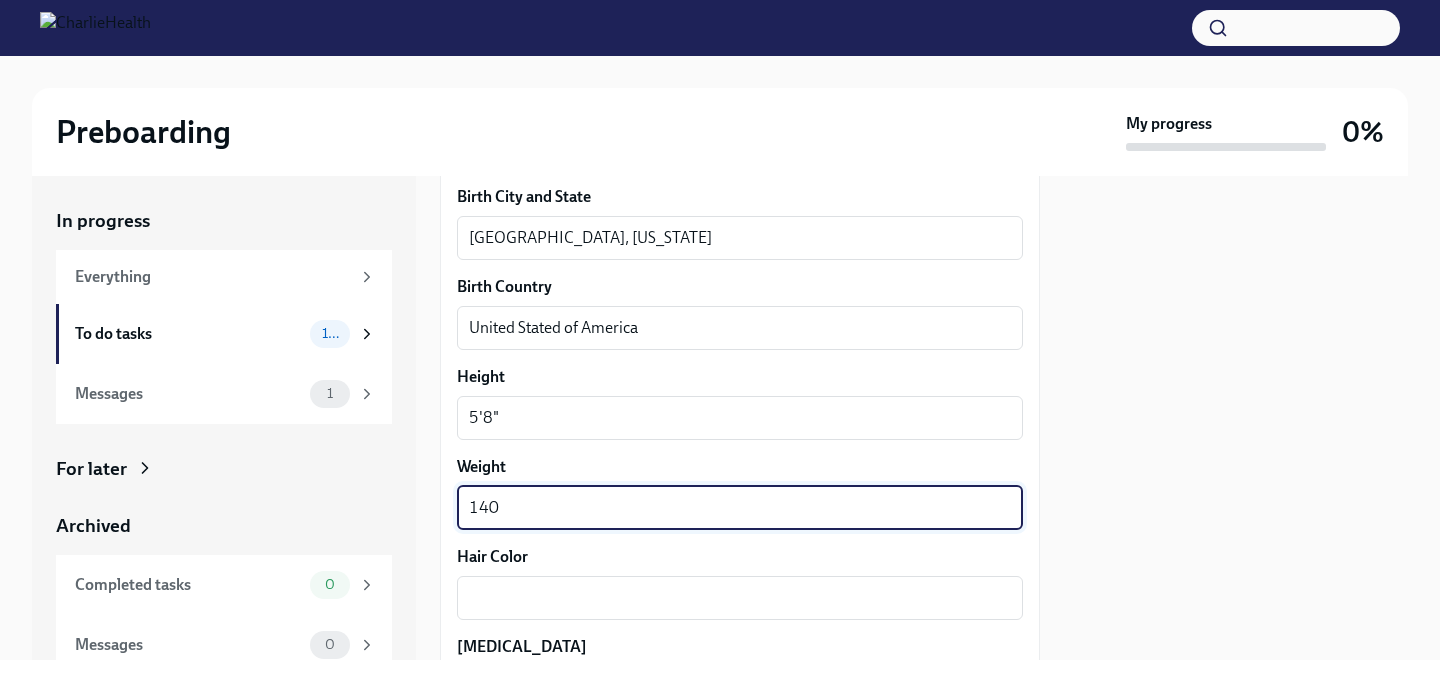 scroll, scrollTop: 1645, scrollLeft: 0, axis: vertical 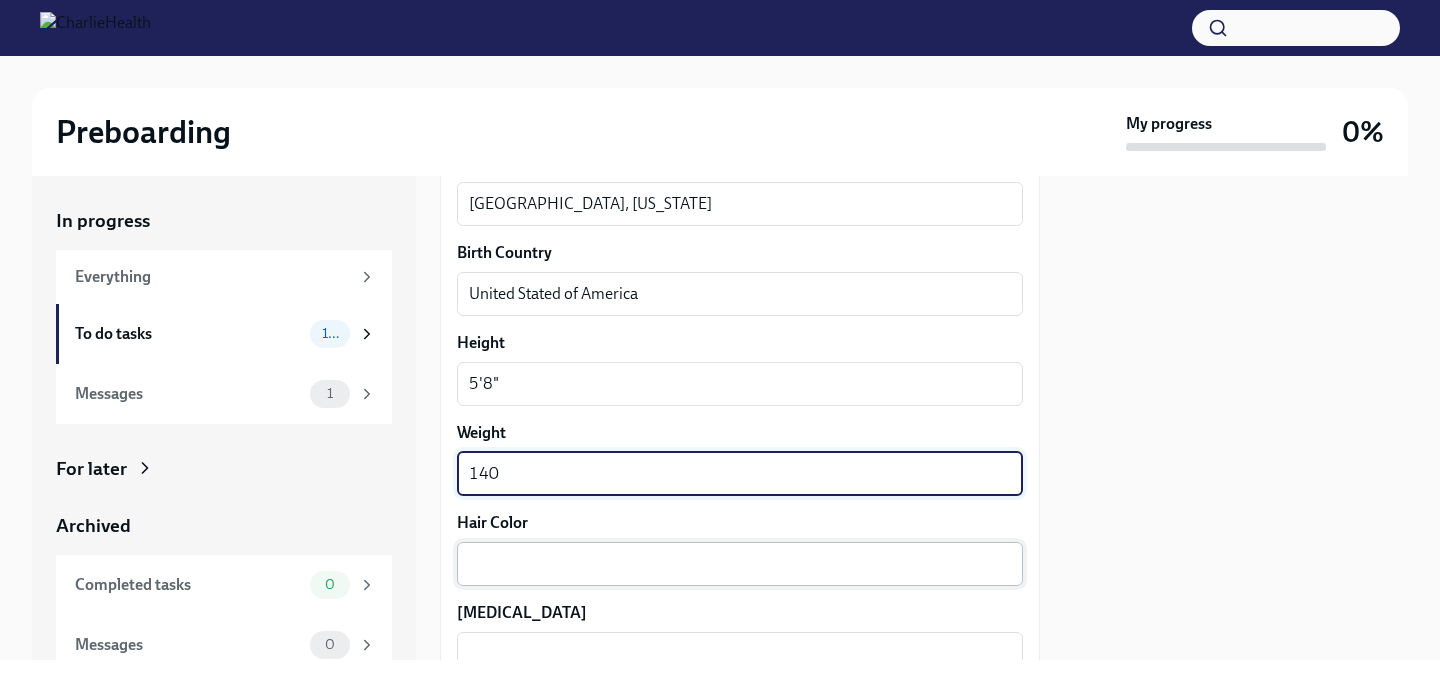 type on "140" 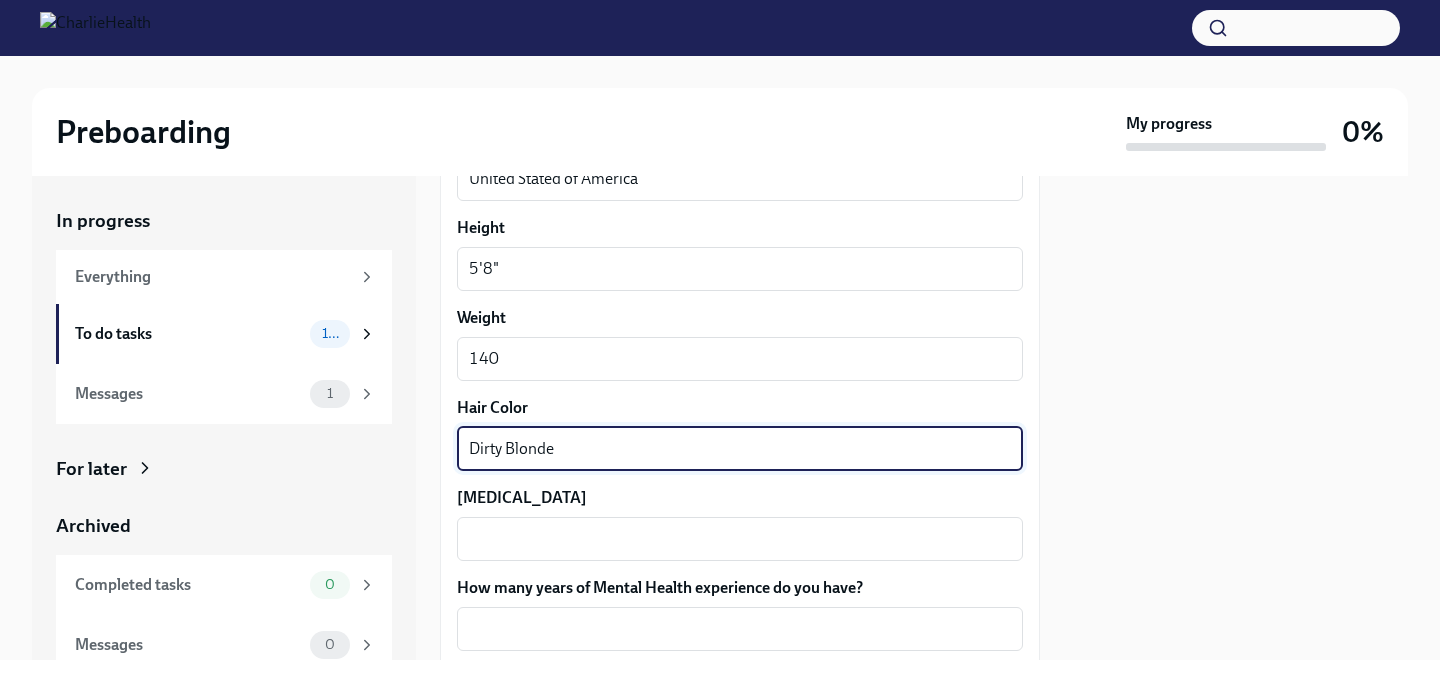 scroll, scrollTop: 1778, scrollLeft: 0, axis: vertical 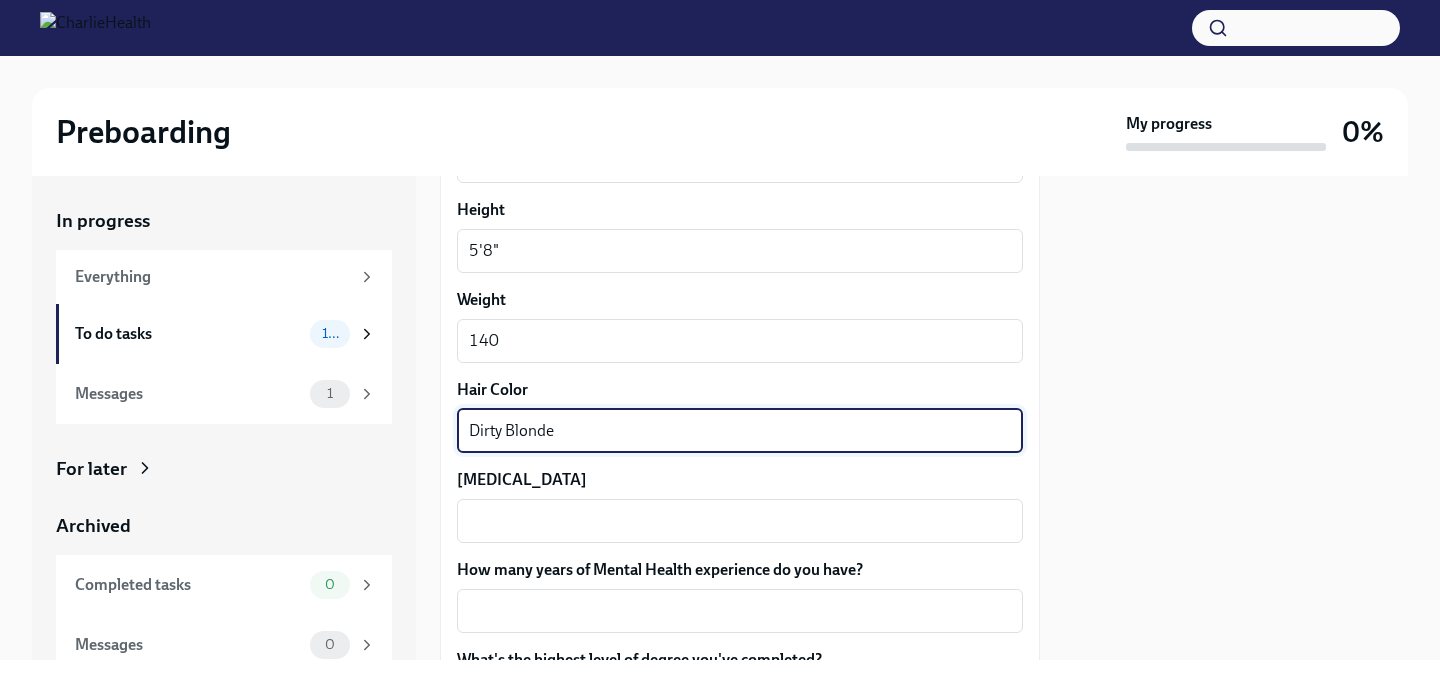 type on "Dirty Blonde" 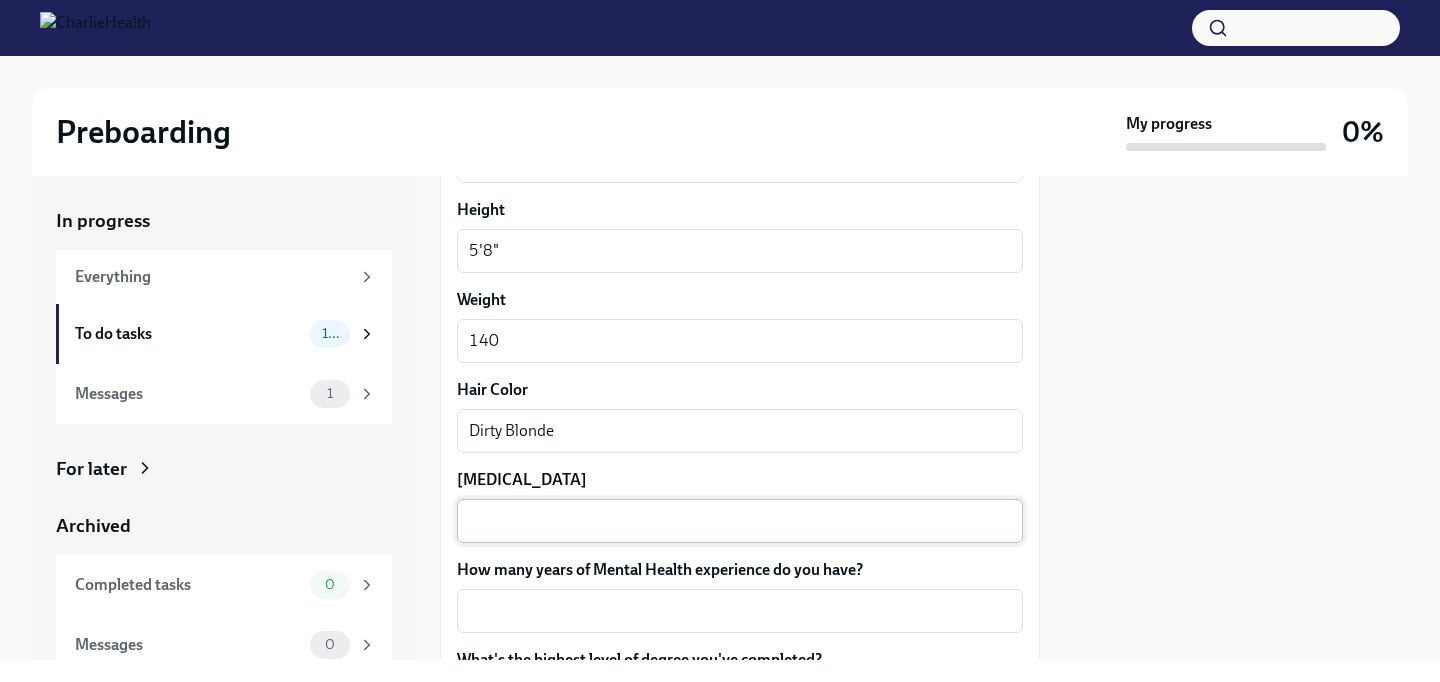 click on "[MEDICAL_DATA]" at bounding box center [740, 521] 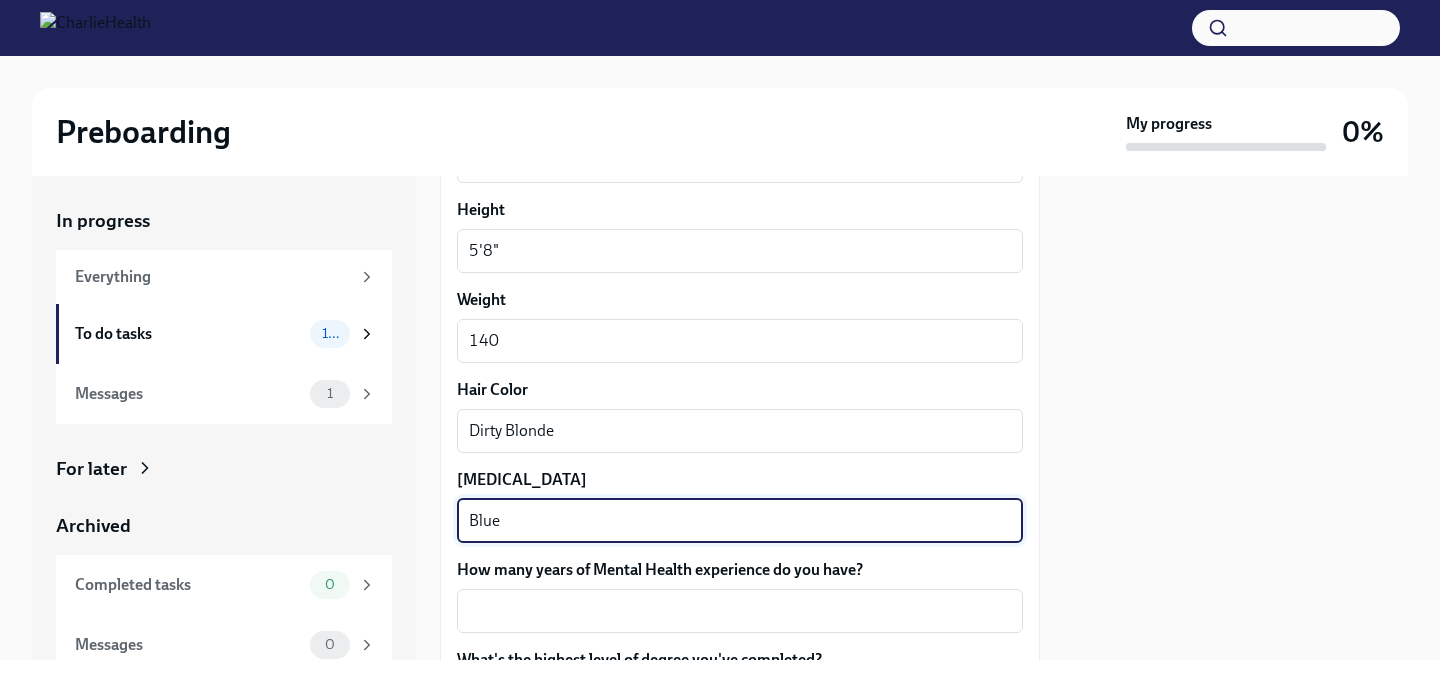scroll, scrollTop: 1881, scrollLeft: 0, axis: vertical 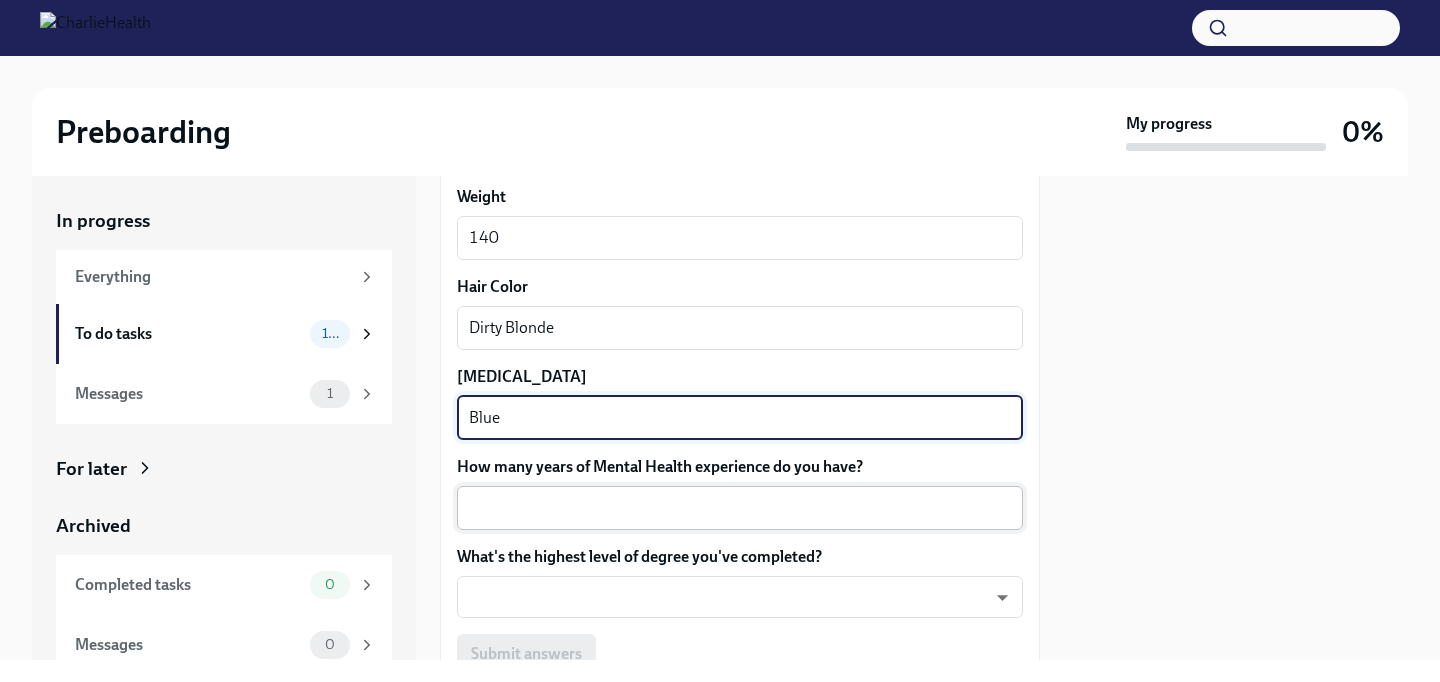 type on "Blue" 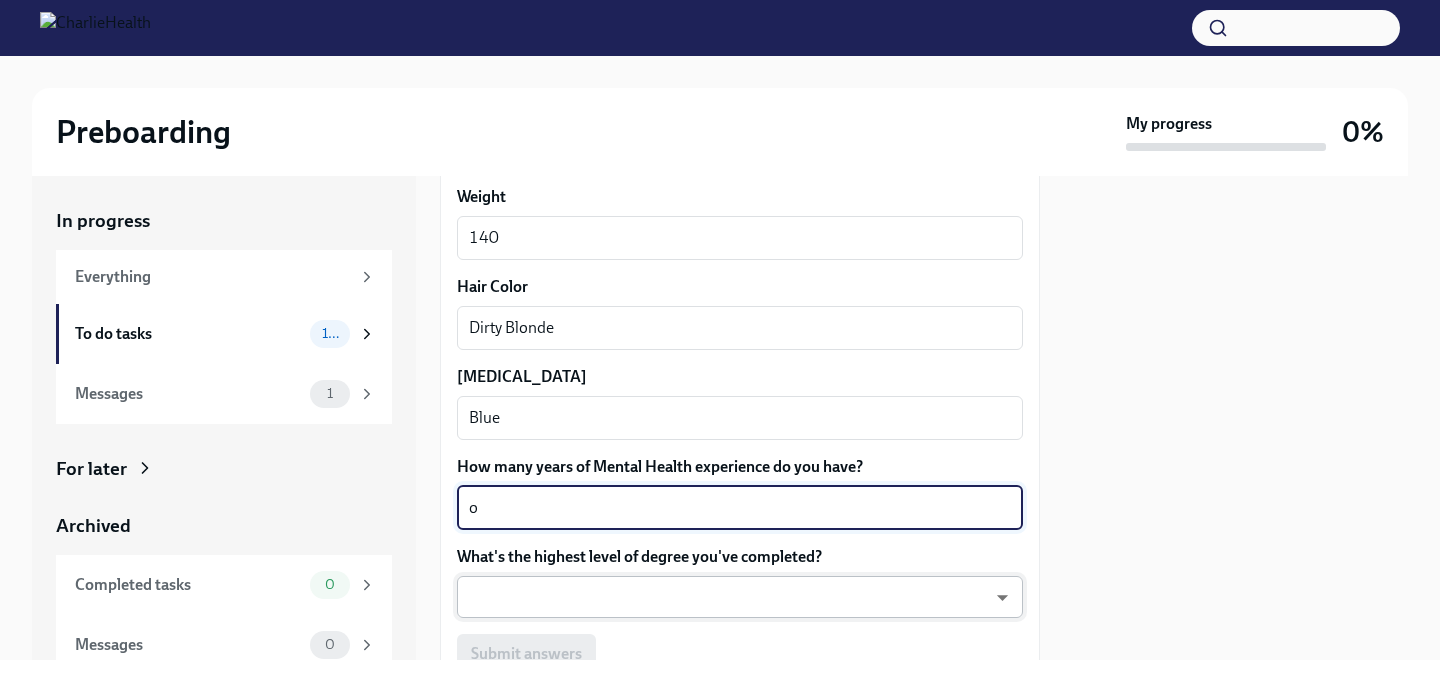 type on "o" 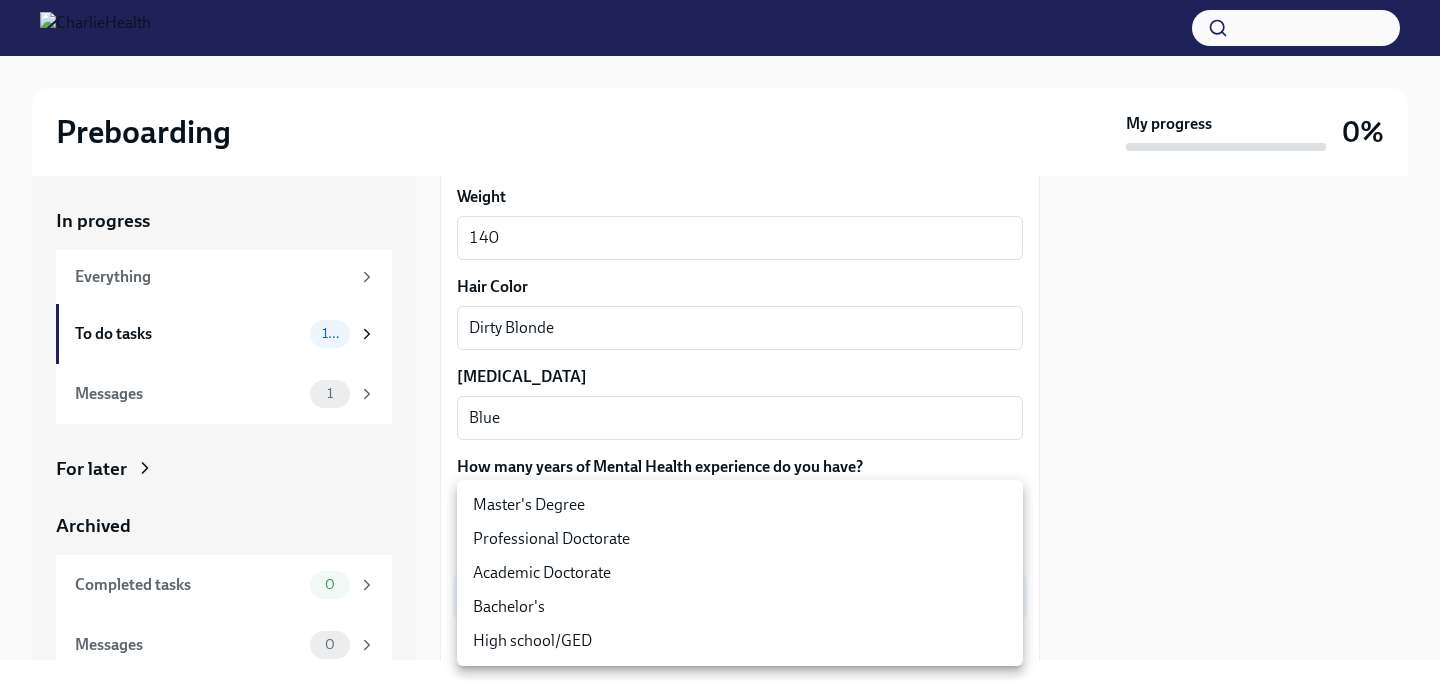 click on "Master's Degree" at bounding box center (740, 505) 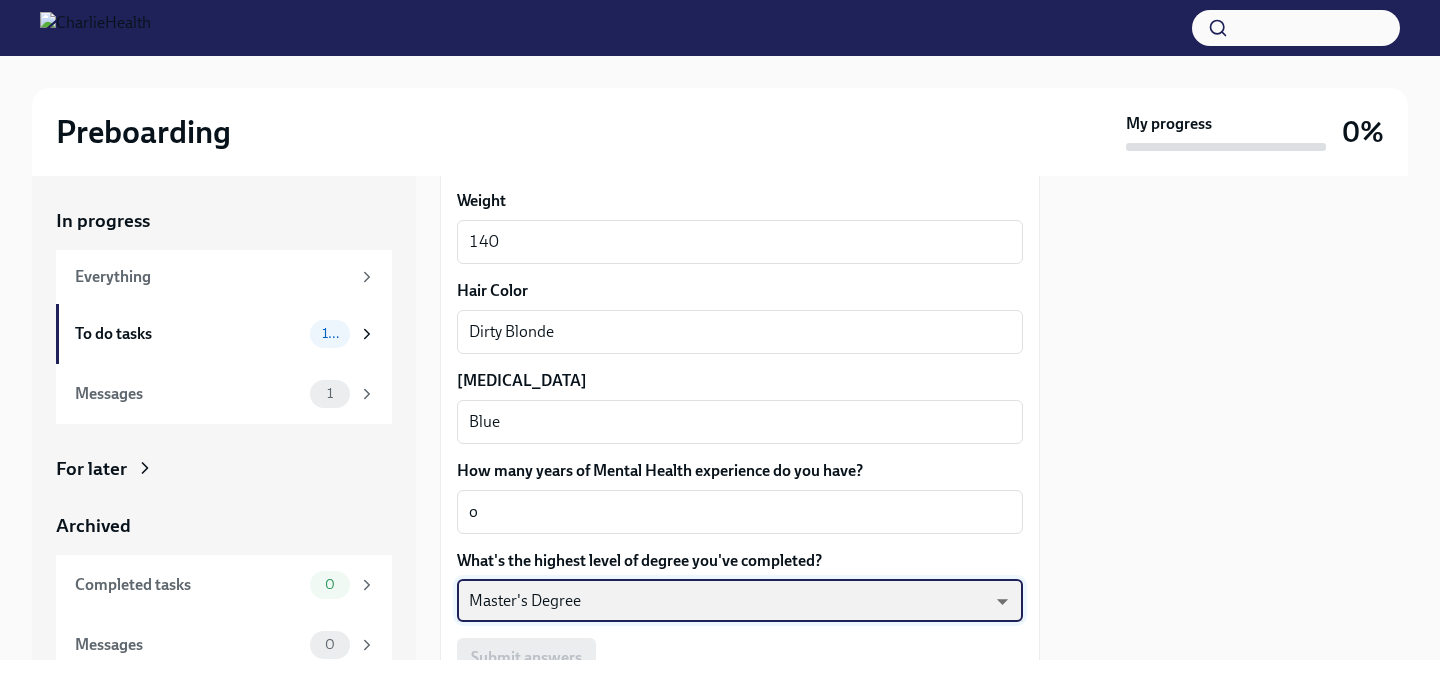 scroll, scrollTop: 2017, scrollLeft: 0, axis: vertical 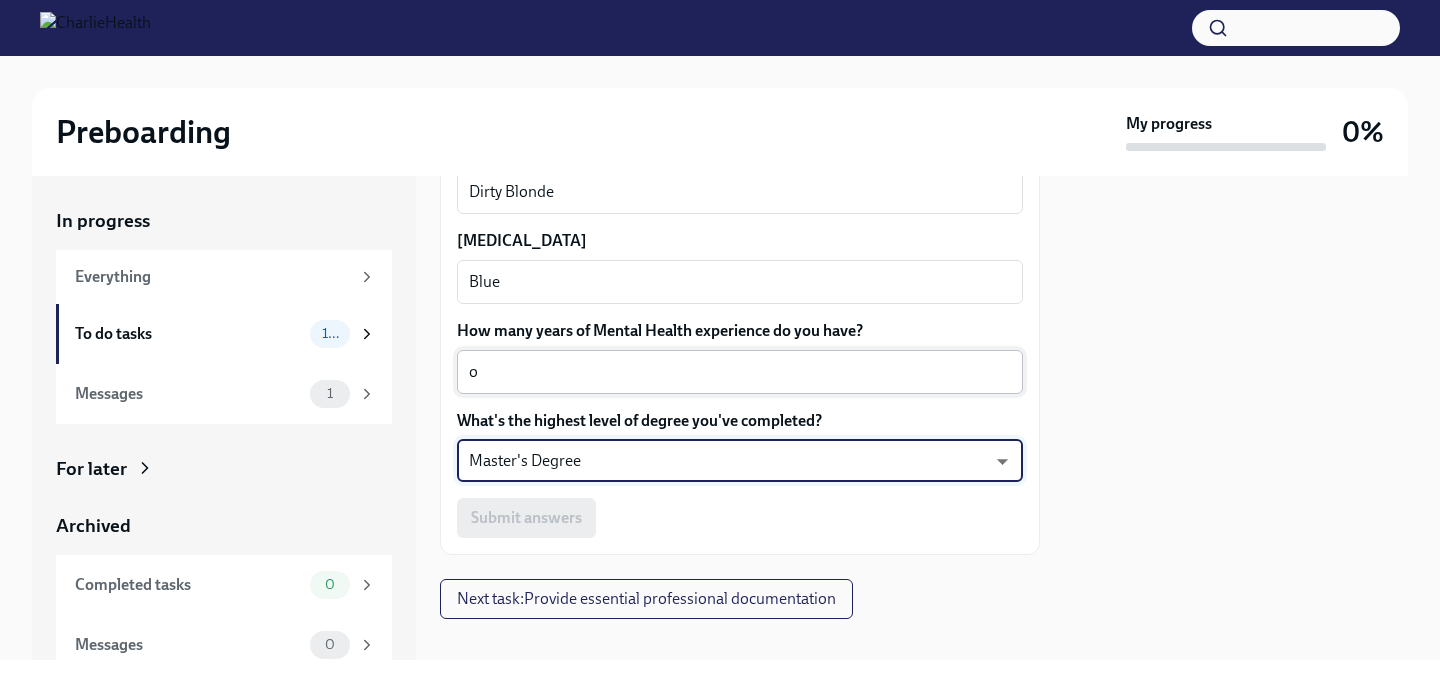 click on "o" at bounding box center [740, 372] 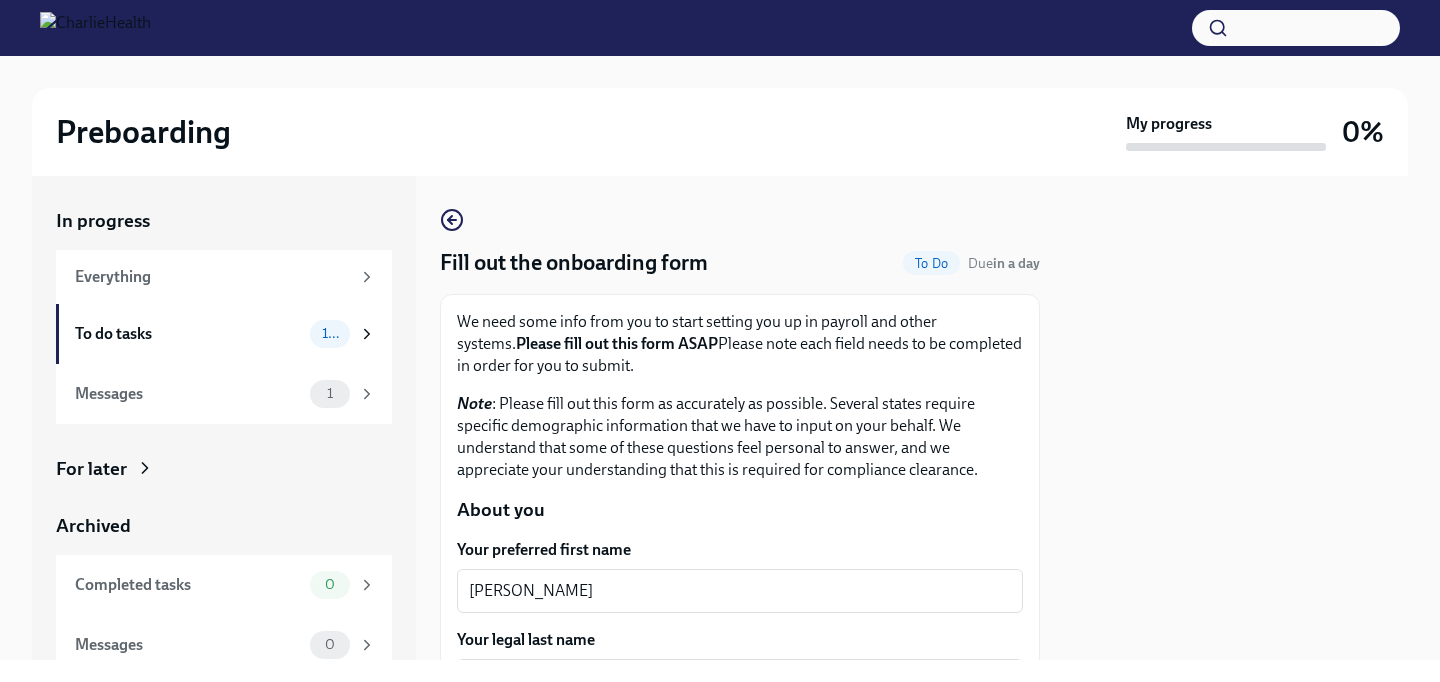 scroll, scrollTop: 2040, scrollLeft: 0, axis: vertical 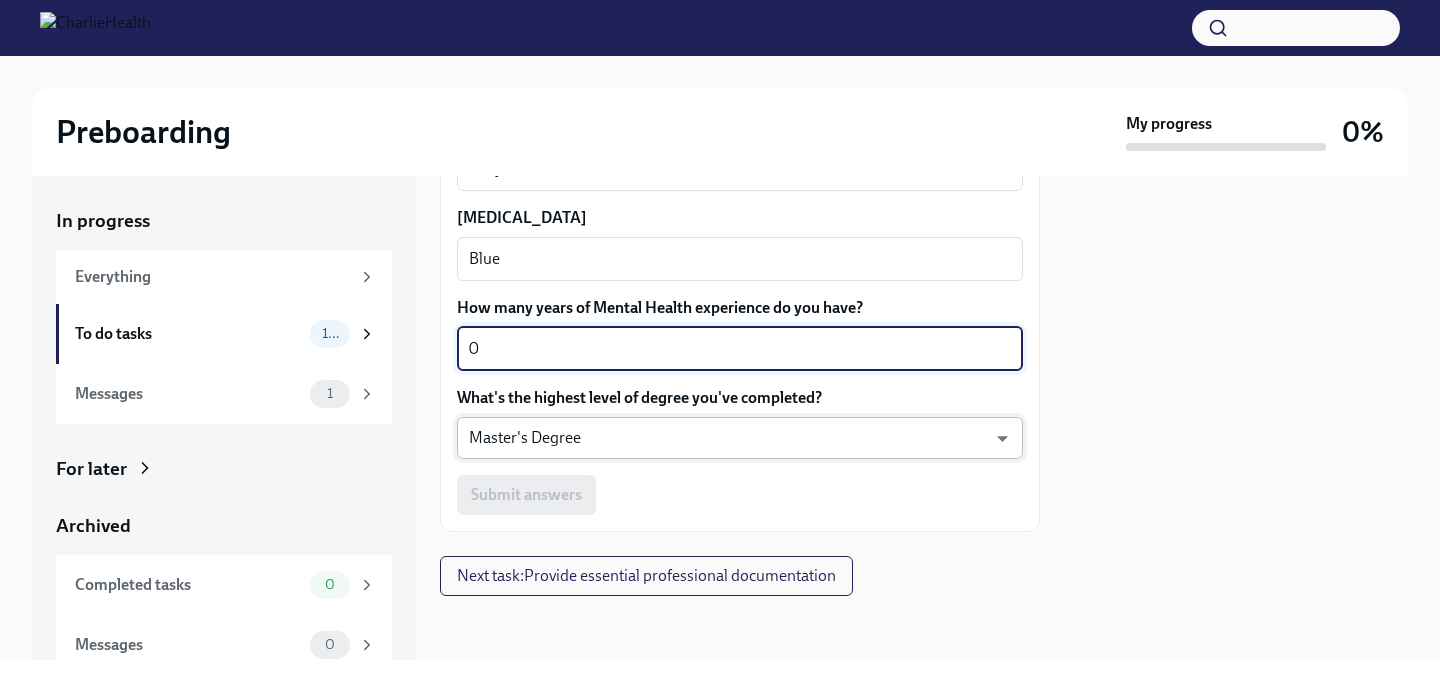 type on "0" 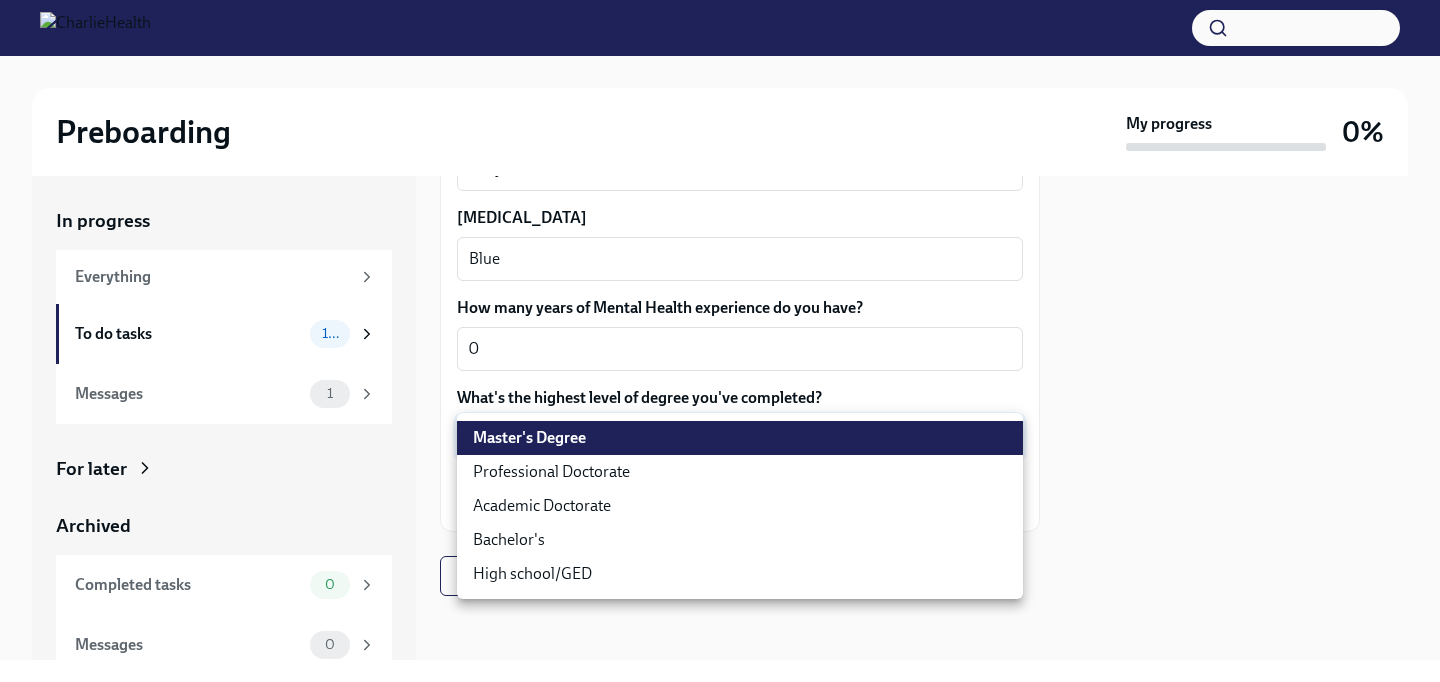 click on "Preboarding My progress 0% In progress Everything To do tasks 10 Messages 1 For later Archived Completed tasks 0 Messages 0 Fill out the onboarding form To Do Due  in a day We need some info from you to start setting you up in payroll and other systems.  Please fill out this form ASAP  Please note each field needs to be completed in order for you to submit.
Note : Please fill out this form as accurately as possible. Several states require specific demographic information that we have to input on your behalf. We understand that some of these questions feel personal to answer, and we appreciate your understanding that this is required for compliance clearance. About you Your preferred first name [PERSON_NAME] x ​ Your legal last name [PERSON_NAME] x ​ Please provide any previous names/ aliases-put None if N/A x ​ Street Address 1 [STREET_ADDRESS][GEOGRAPHIC_DATA][PERSON_NAME] Address 2 ​ Postal Code [GEOGRAPHIC_DATA] ​ State/Region [US_STATE] ​ Country [GEOGRAPHIC_DATA] ​ Date of Birth (MM/DD/YYYY) [DEMOGRAPHIC_DATA] x" at bounding box center [720, 341] 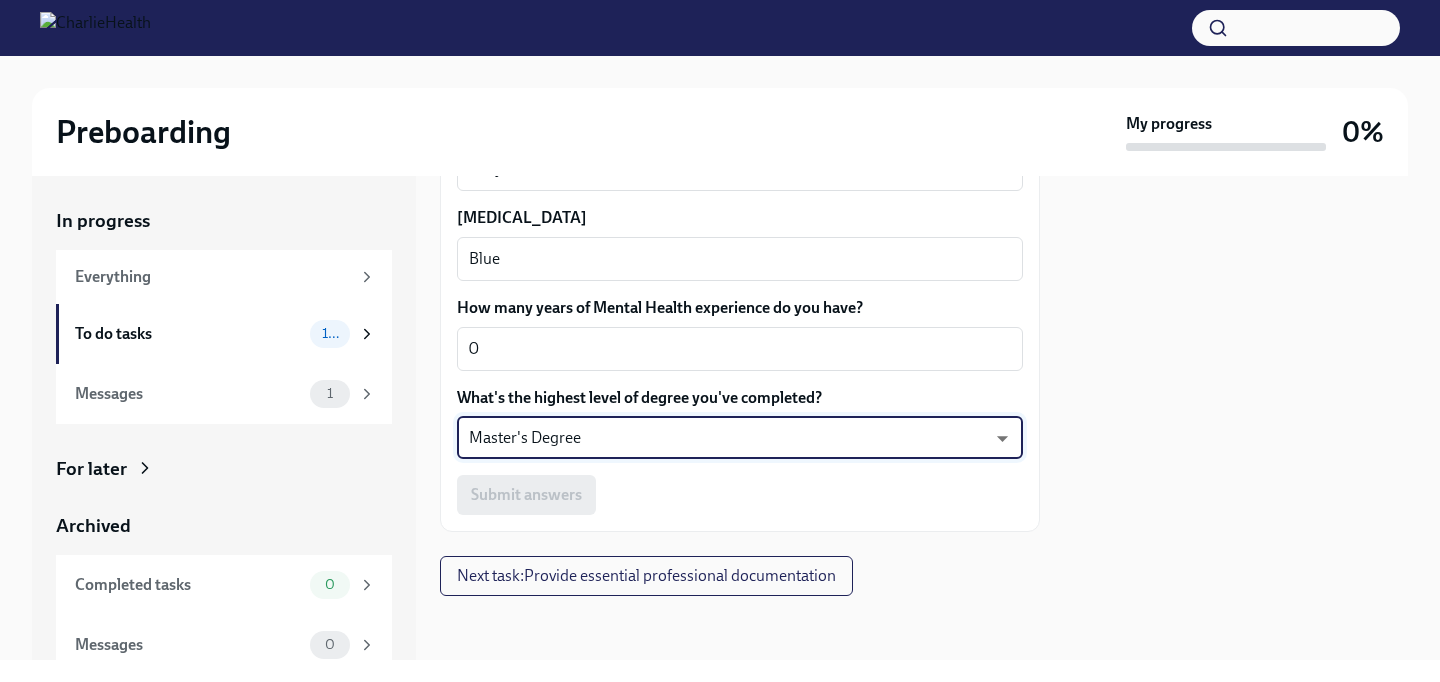 click on "Submit answers" at bounding box center (740, 495) 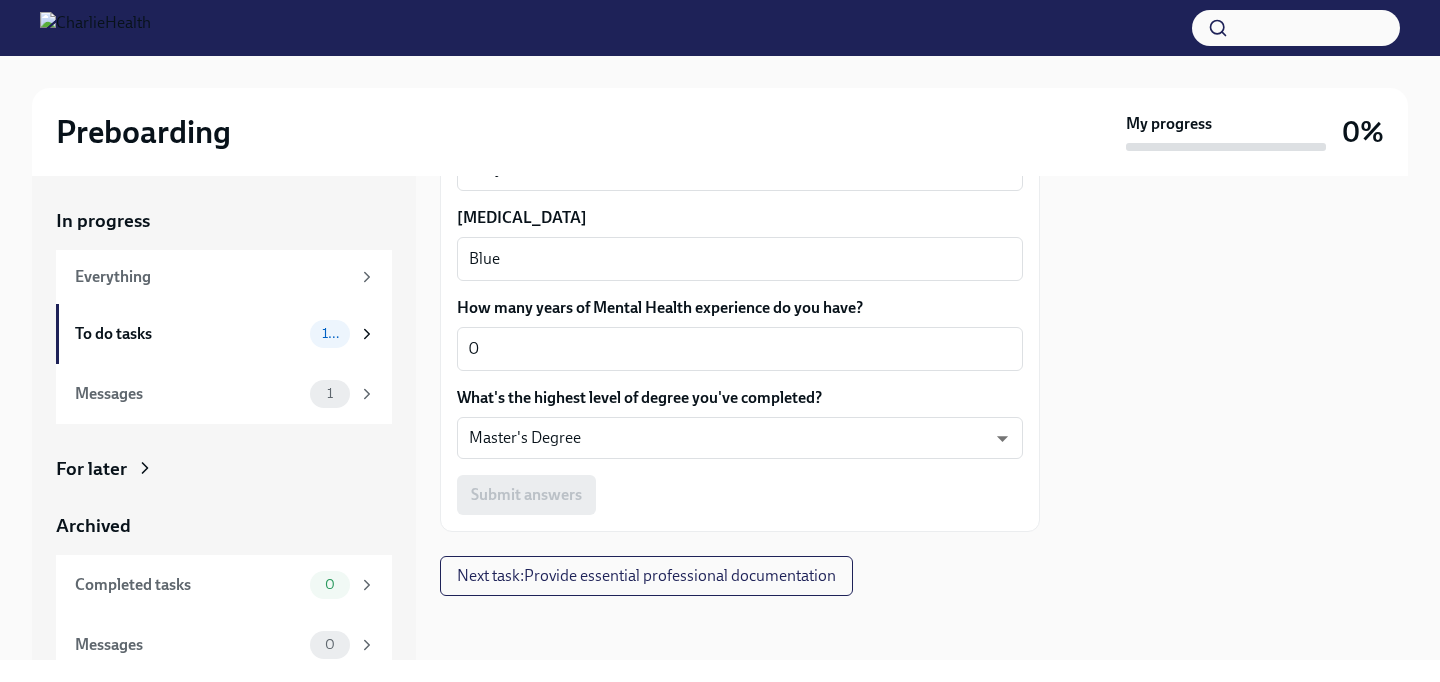 click on "Submit answers" at bounding box center (740, 495) 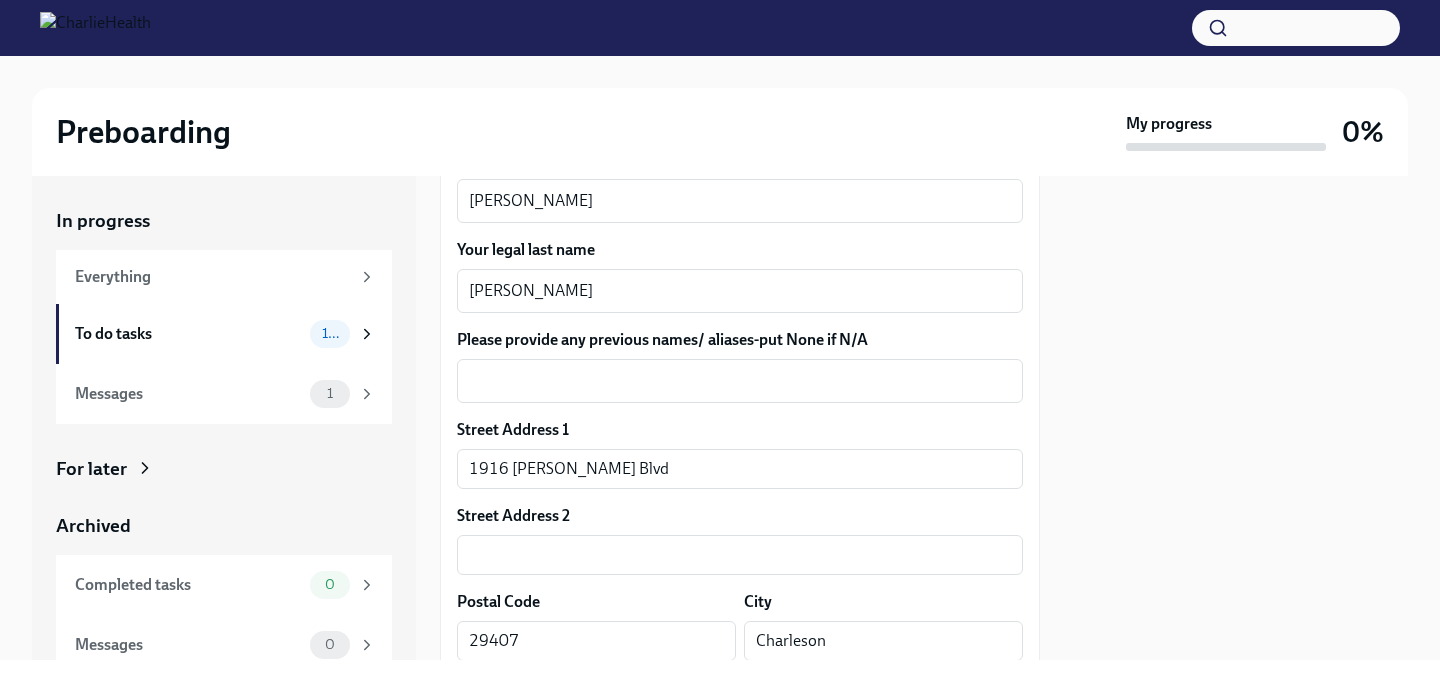 scroll, scrollTop: 388, scrollLeft: 0, axis: vertical 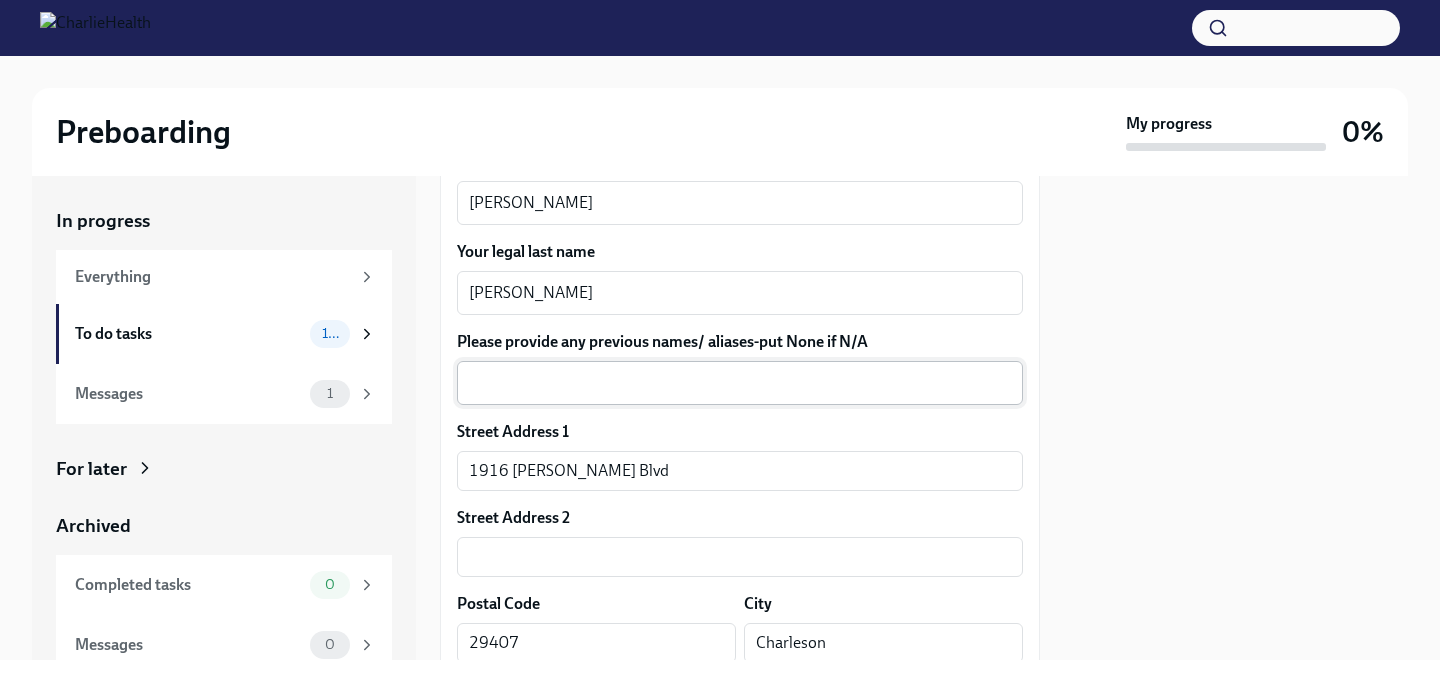 click on "x ​" at bounding box center [740, 383] 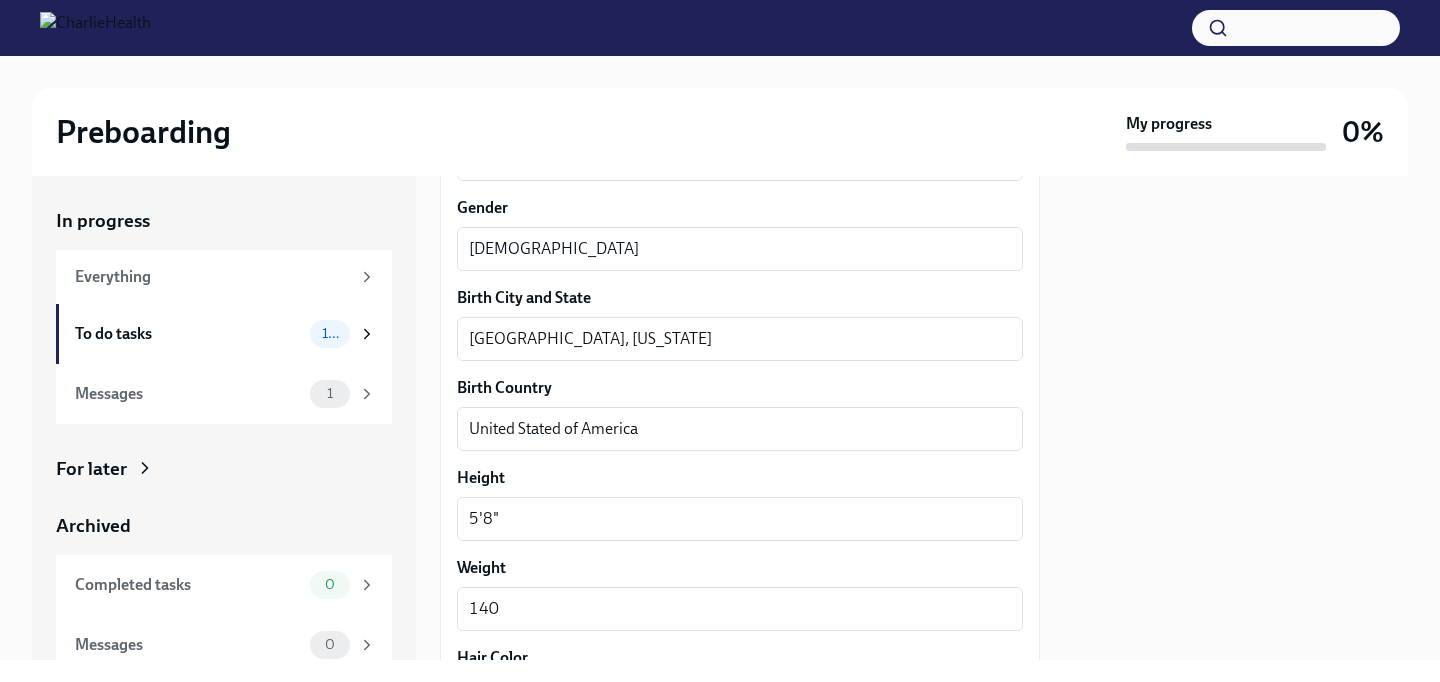 scroll, scrollTop: 2040, scrollLeft: 0, axis: vertical 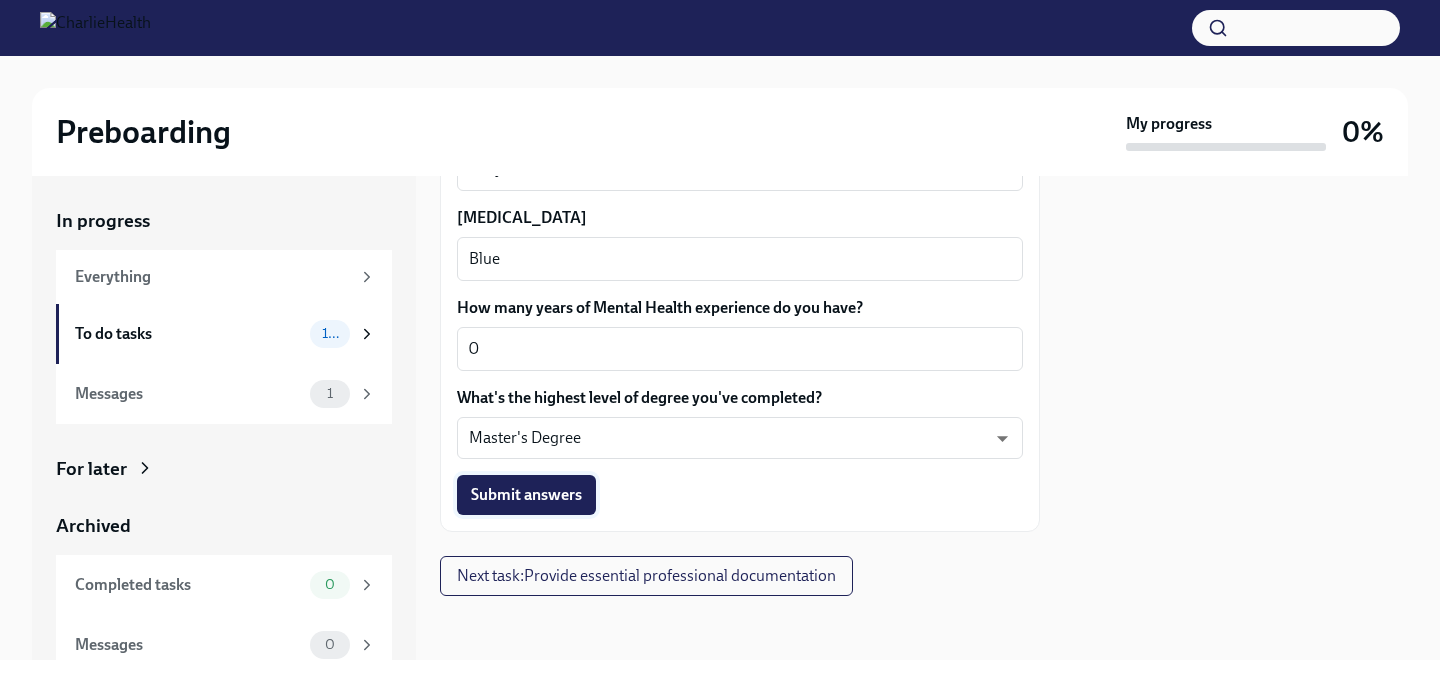 type on "N/A" 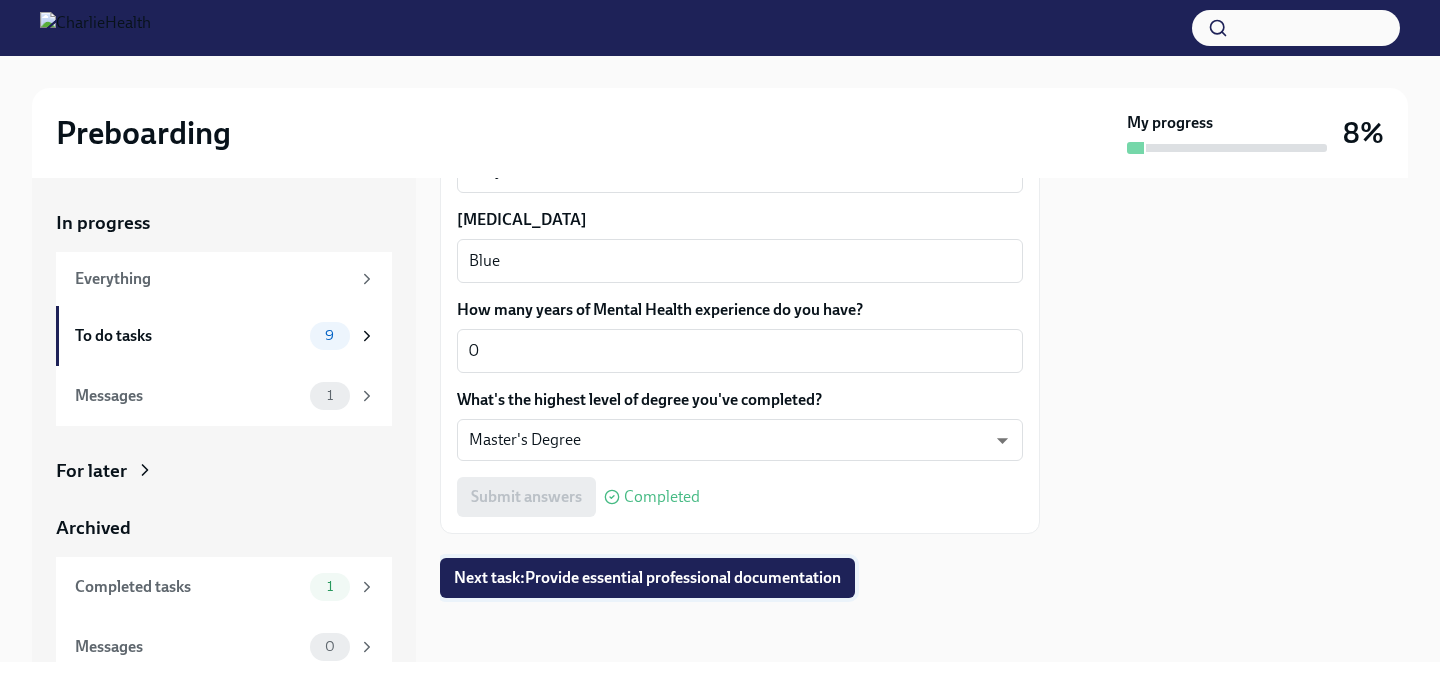 click on "Next task :  Provide essential professional documentation" at bounding box center (647, 578) 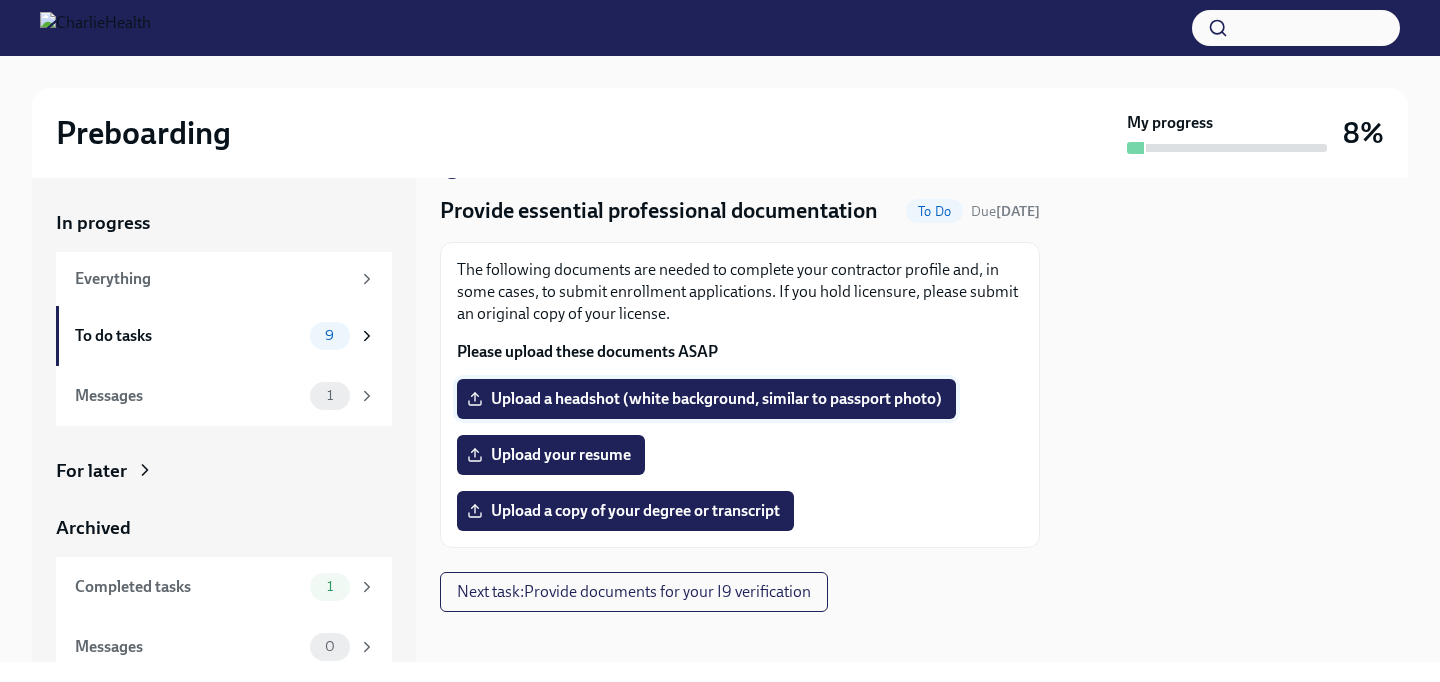 scroll, scrollTop: 68, scrollLeft: 0, axis: vertical 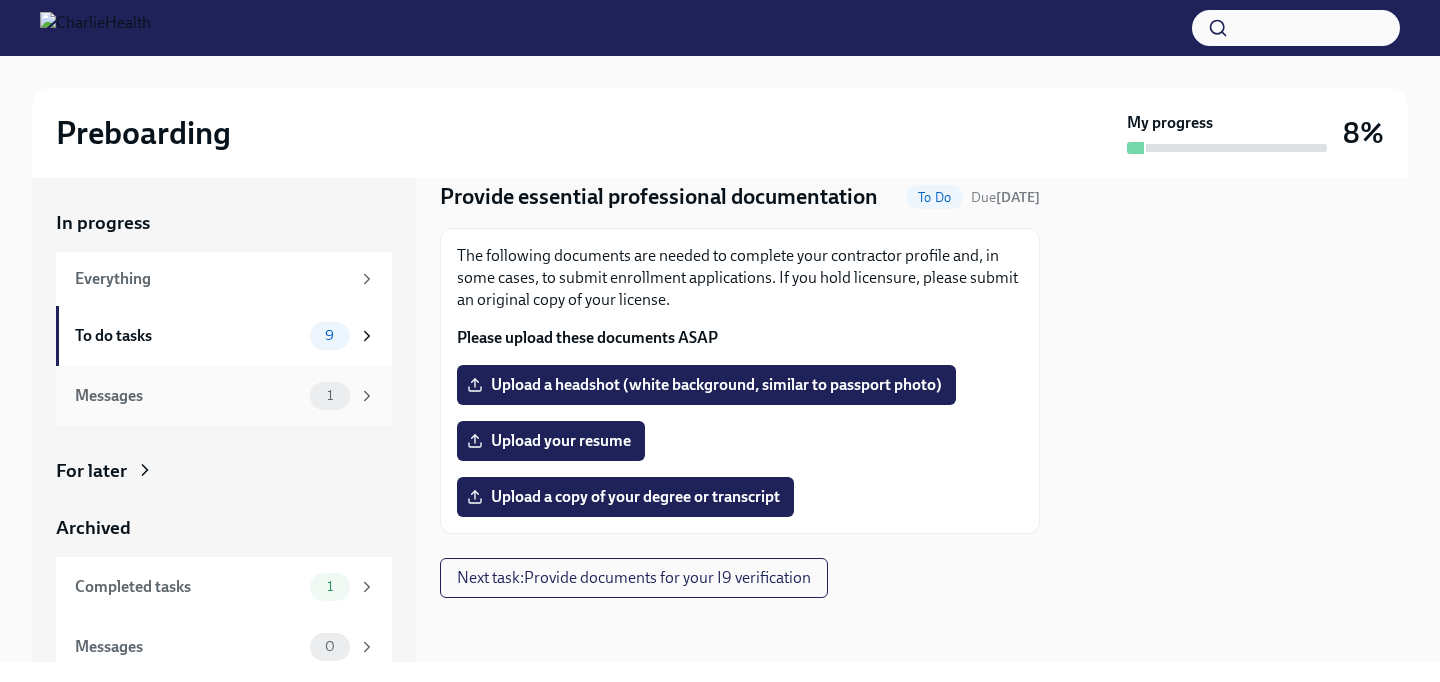 click on "Messages 1" at bounding box center [225, 396] 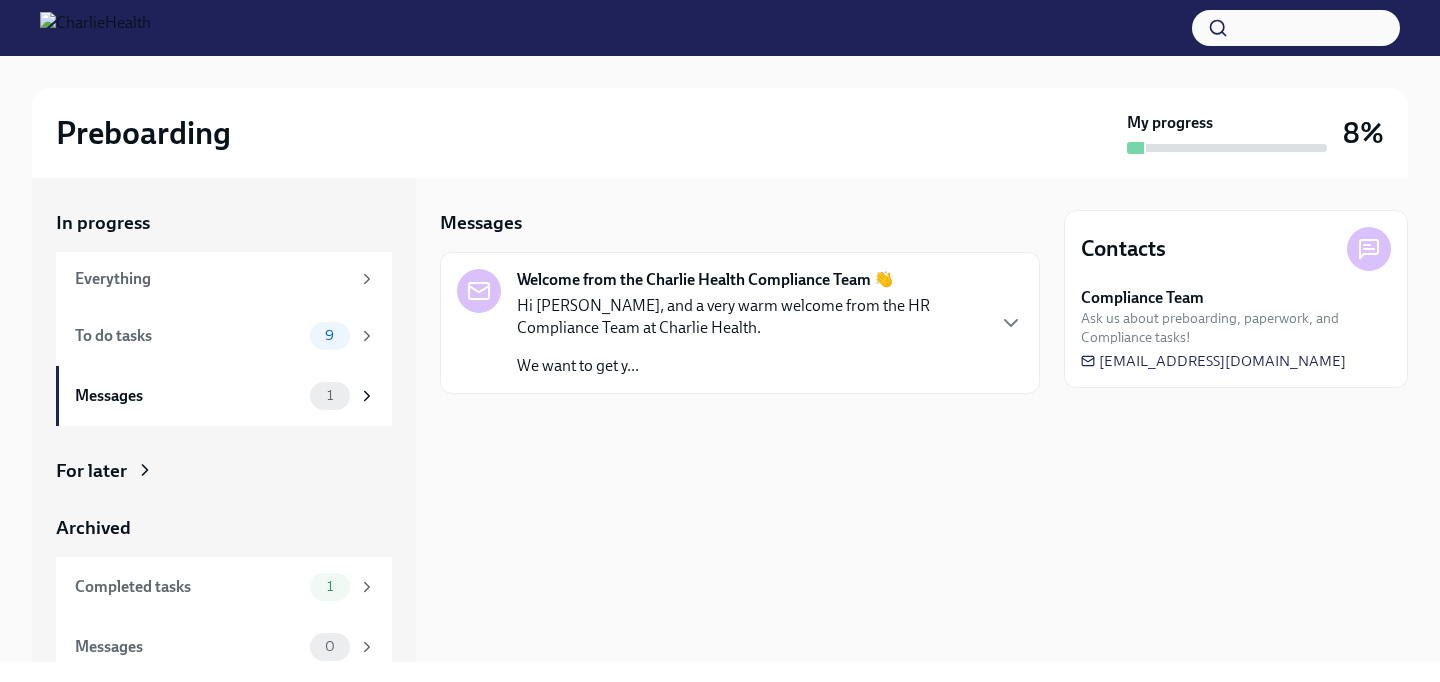 click on "Hi [PERSON_NAME], and a very warm welcome from the HR Compliance Team at Charlie Health." at bounding box center [750, 317] 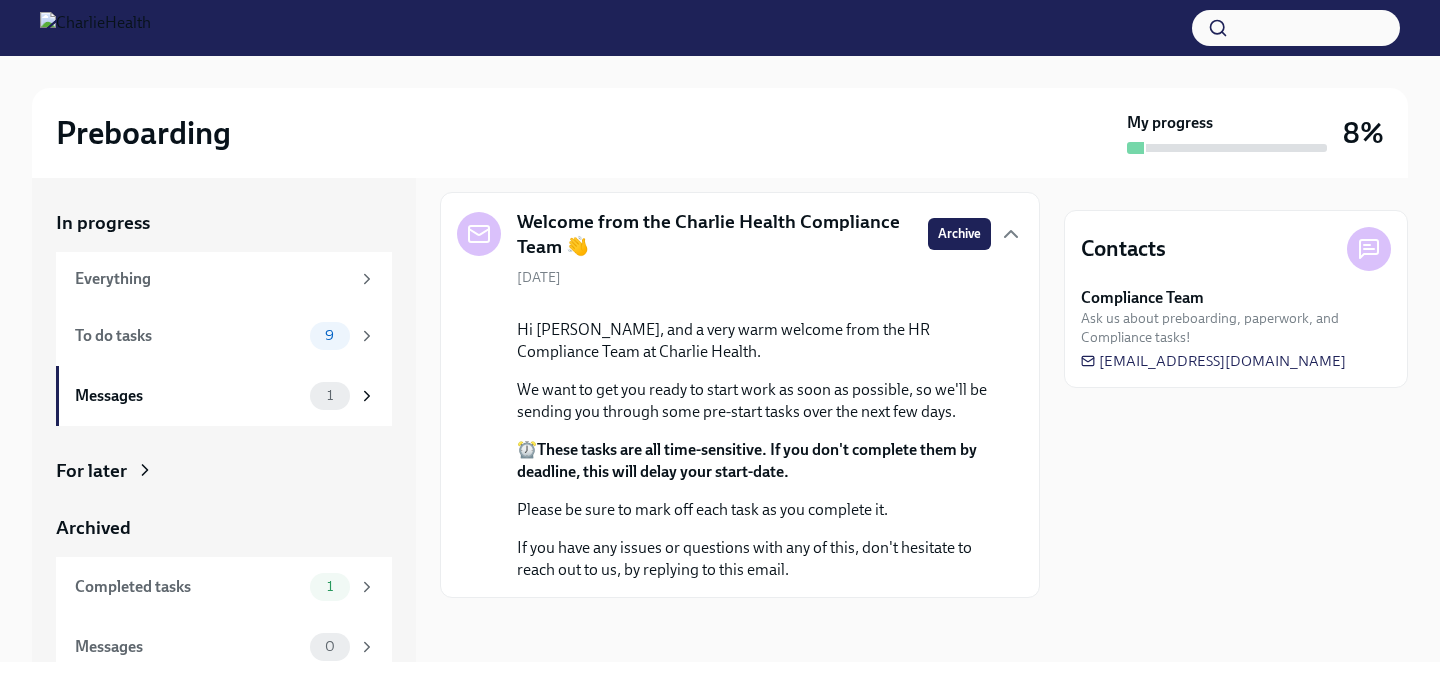 scroll, scrollTop: 196, scrollLeft: 0, axis: vertical 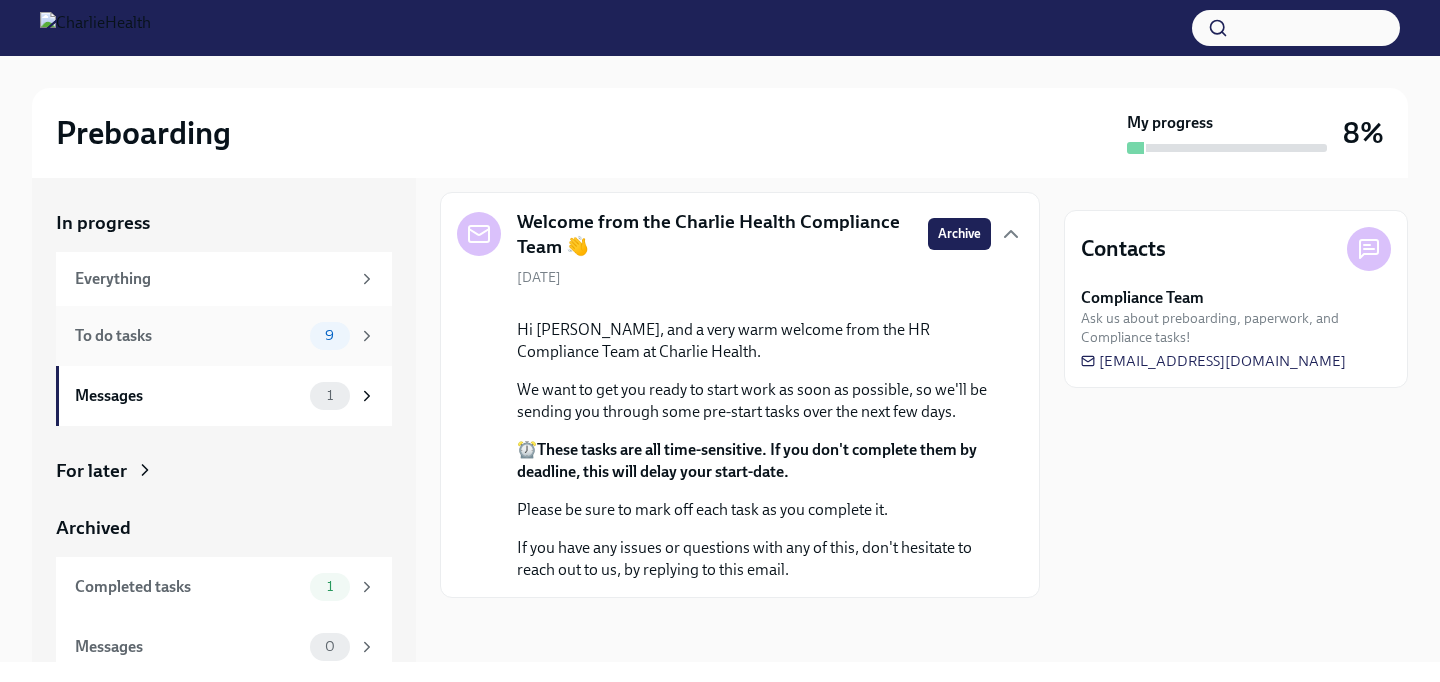 click on "To do tasks" at bounding box center (188, 336) 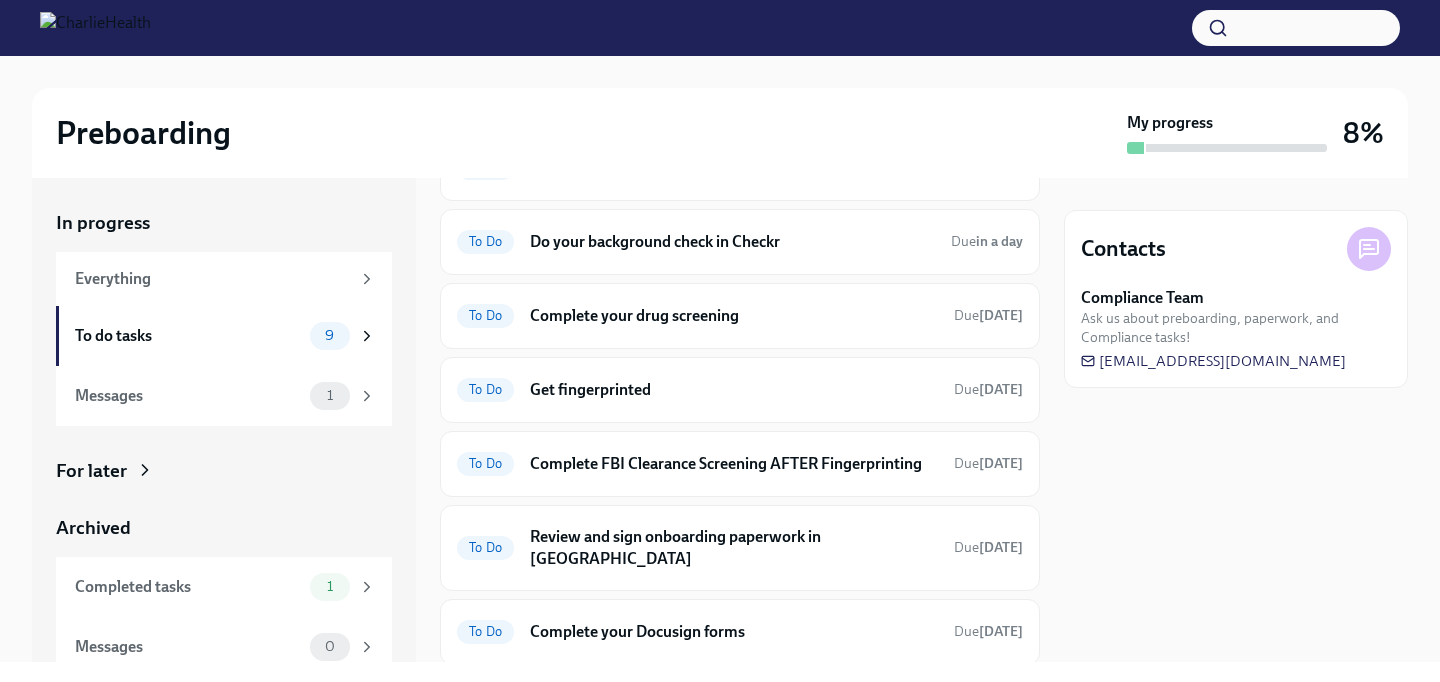 scroll, scrollTop: 193, scrollLeft: 0, axis: vertical 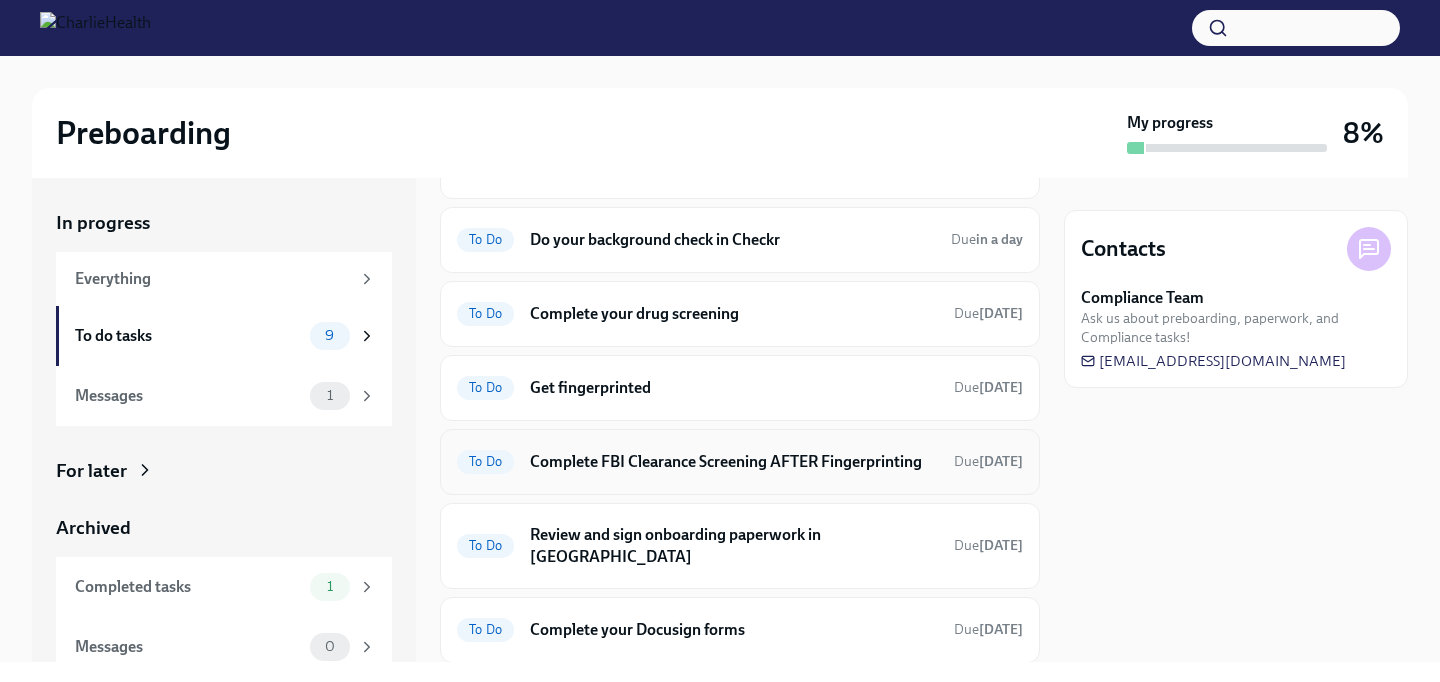 click on "Complete FBI Clearance Screening AFTER Fingerprinting" at bounding box center [734, 462] 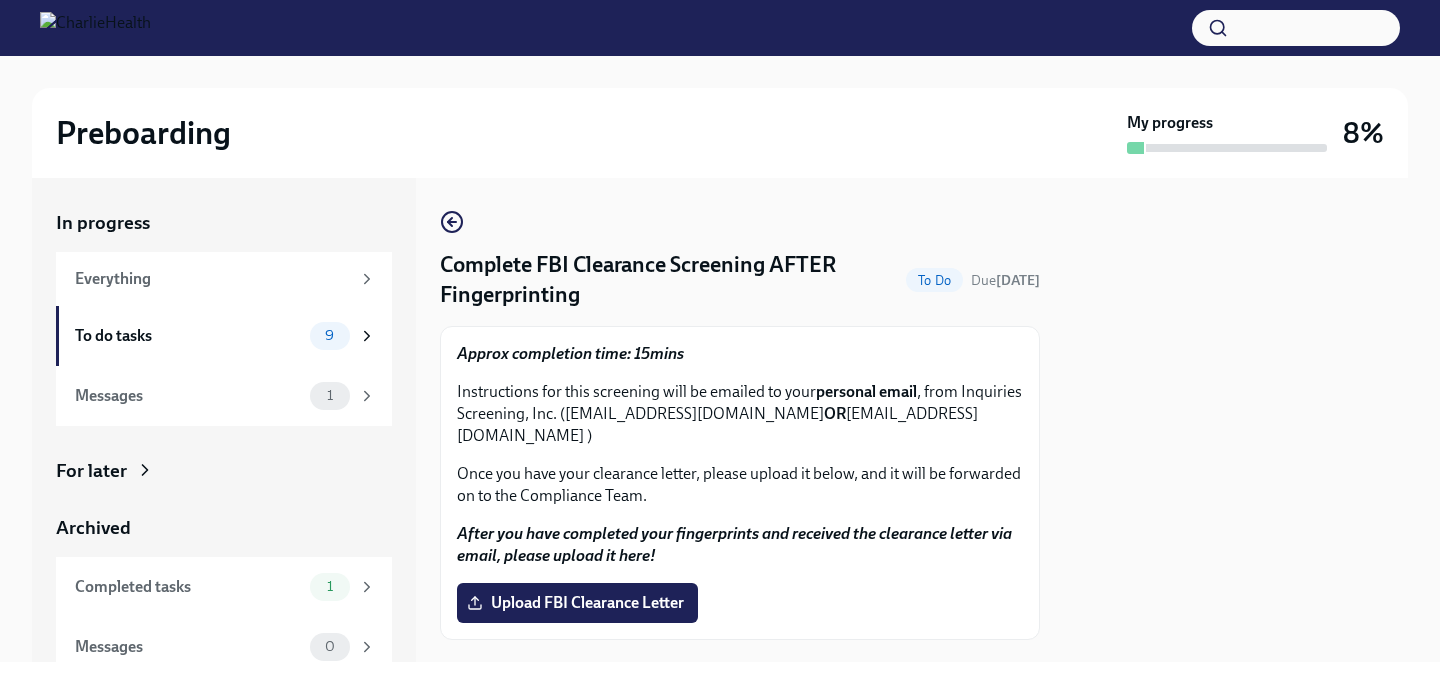 scroll, scrollTop: 84, scrollLeft: 0, axis: vertical 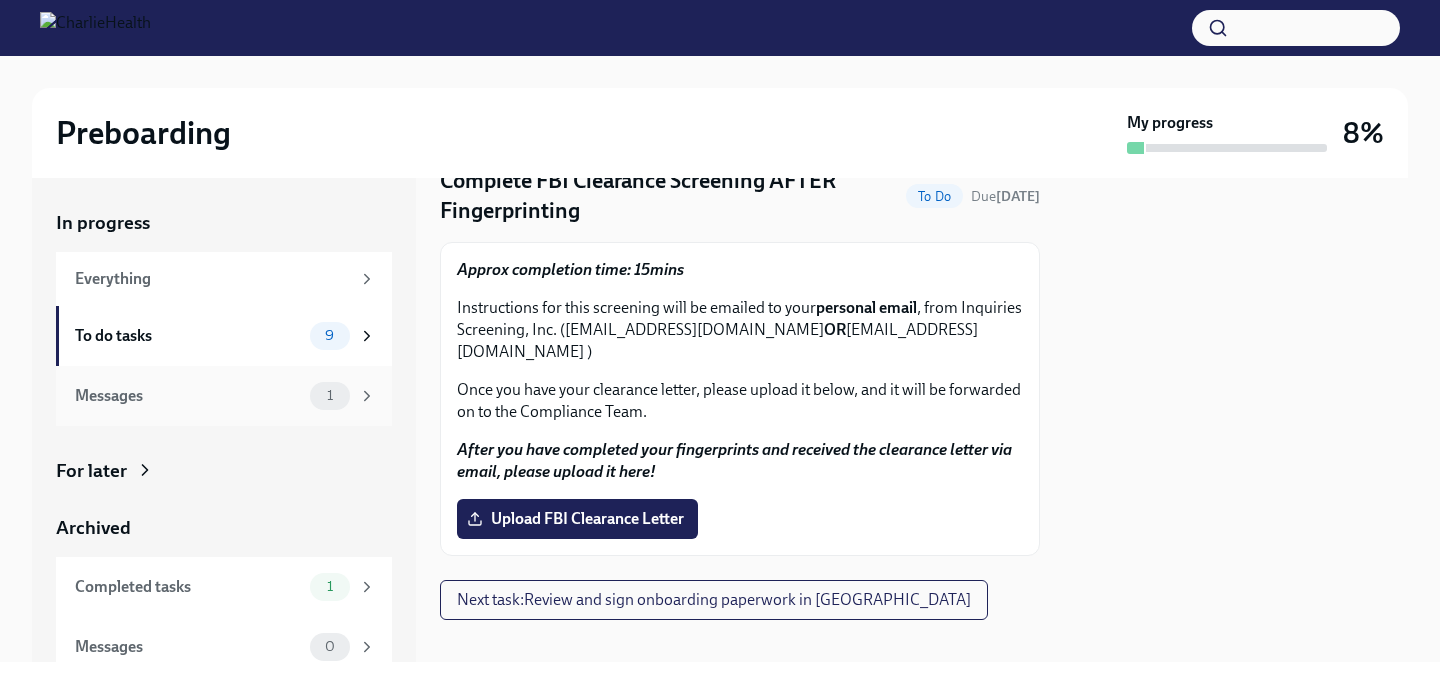 click on "Messages 1" at bounding box center [224, 396] 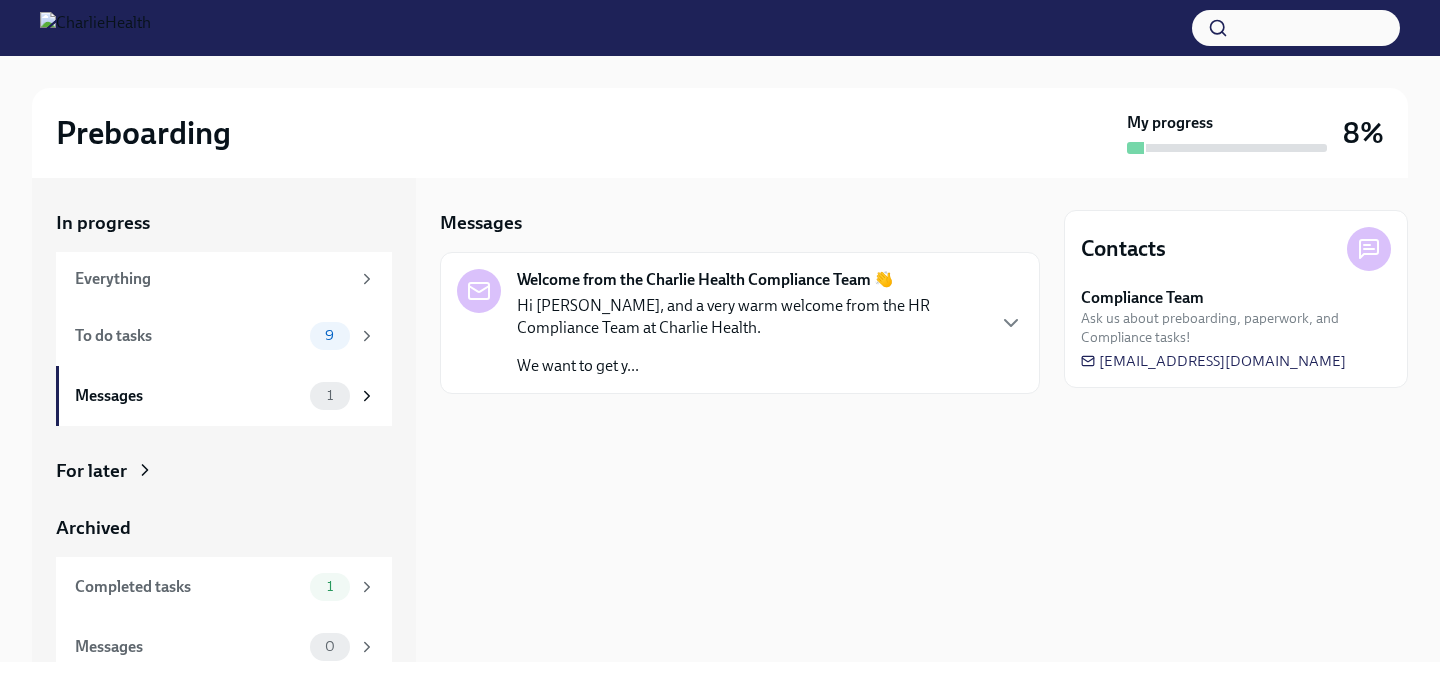 click on "Welcome from the Charlie Health Compliance Team 👋 Hi [PERSON_NAME], and a very warm welcome from the HR Compliance Team at Charlie Health.
We want to get y..." at bounding box center (740, 323) 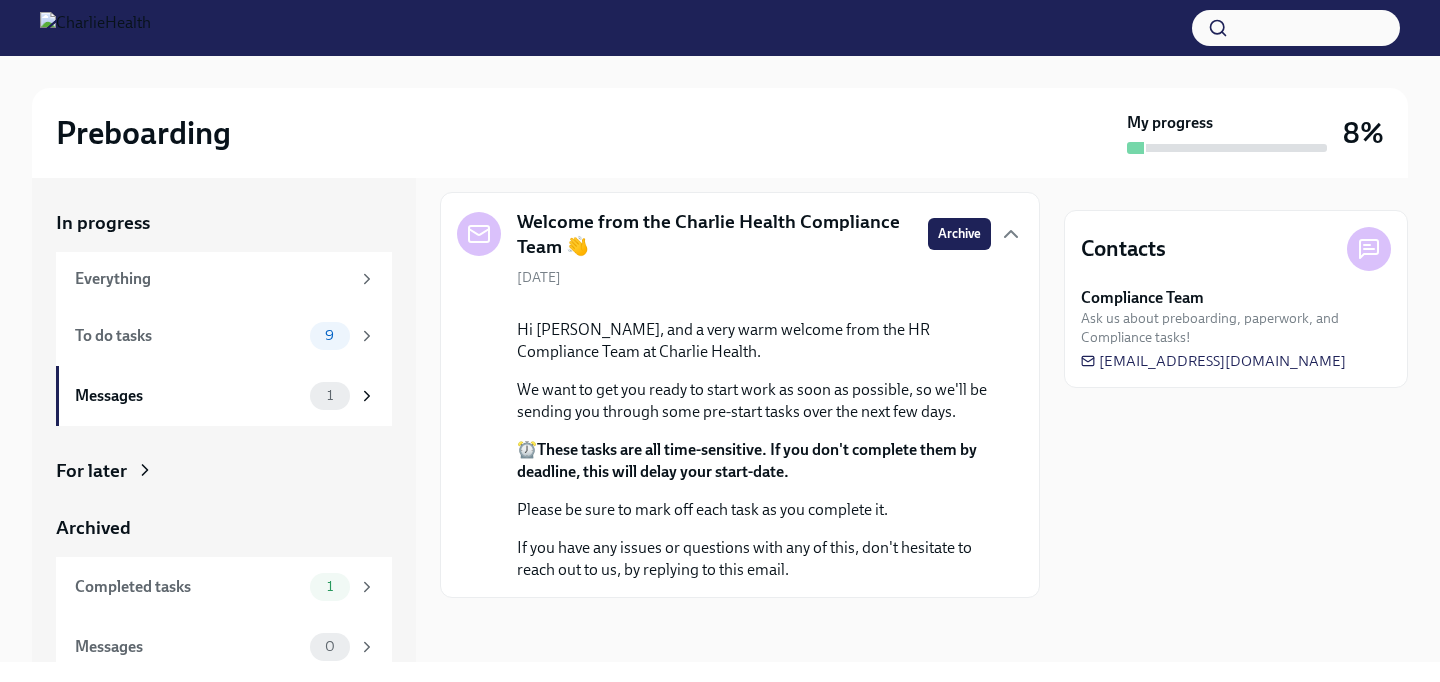 scroll, scrollTop: 196, scrollLeft: 0, axis: vertical 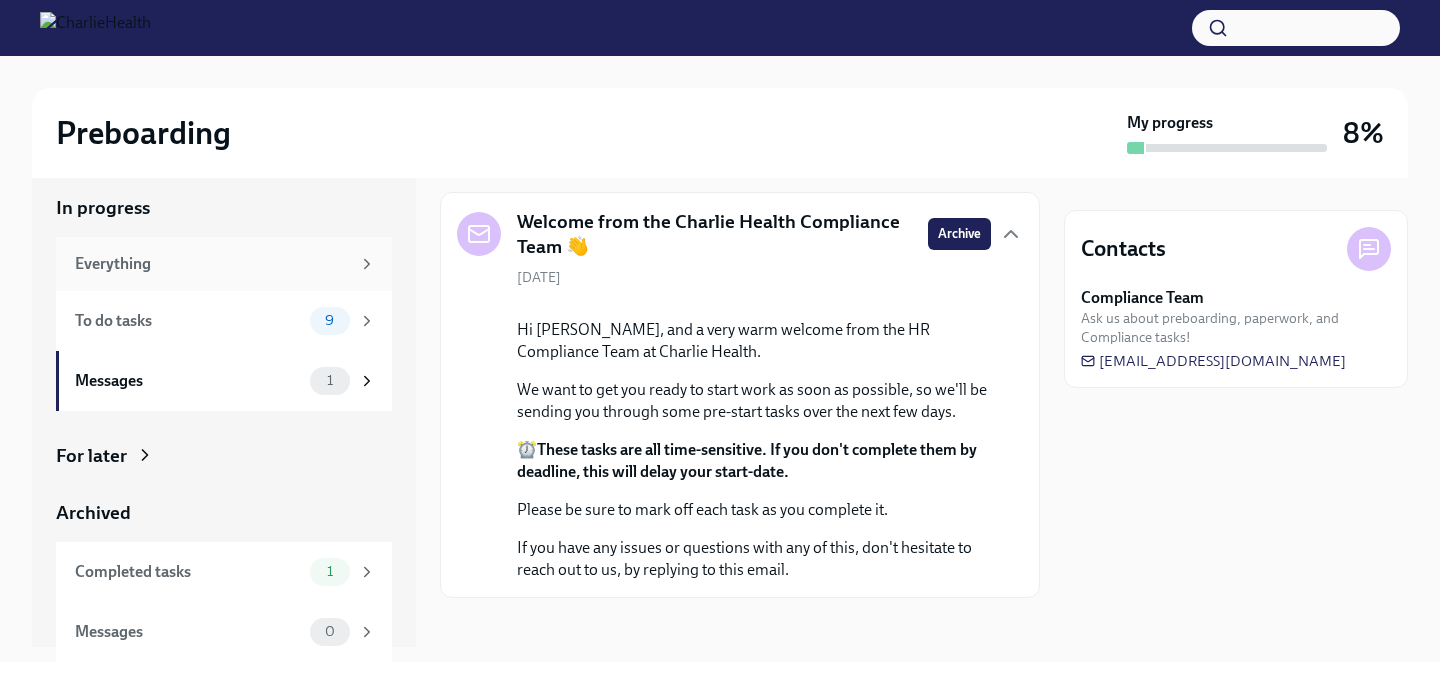 click on "Everything" at bounding box center [212, 264] 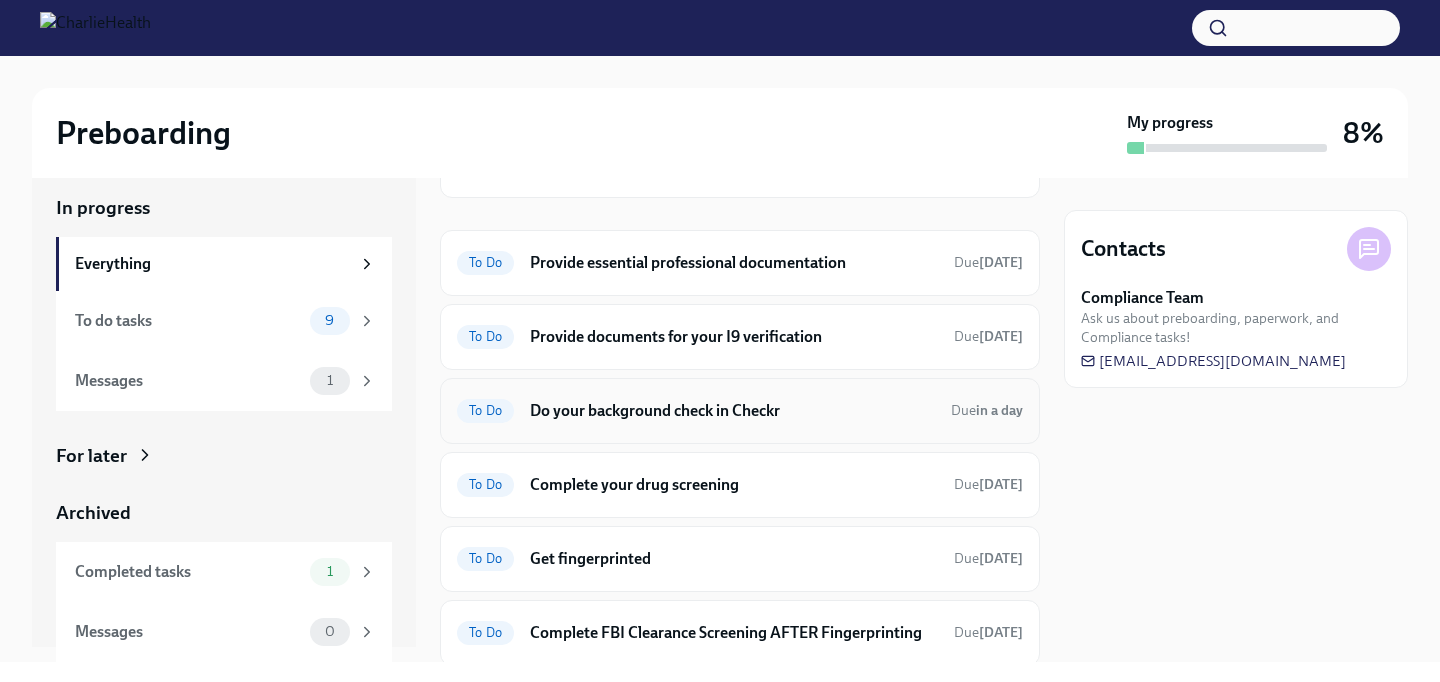 click on "Do your background check in Checkr" at bounding box center [732, 411] 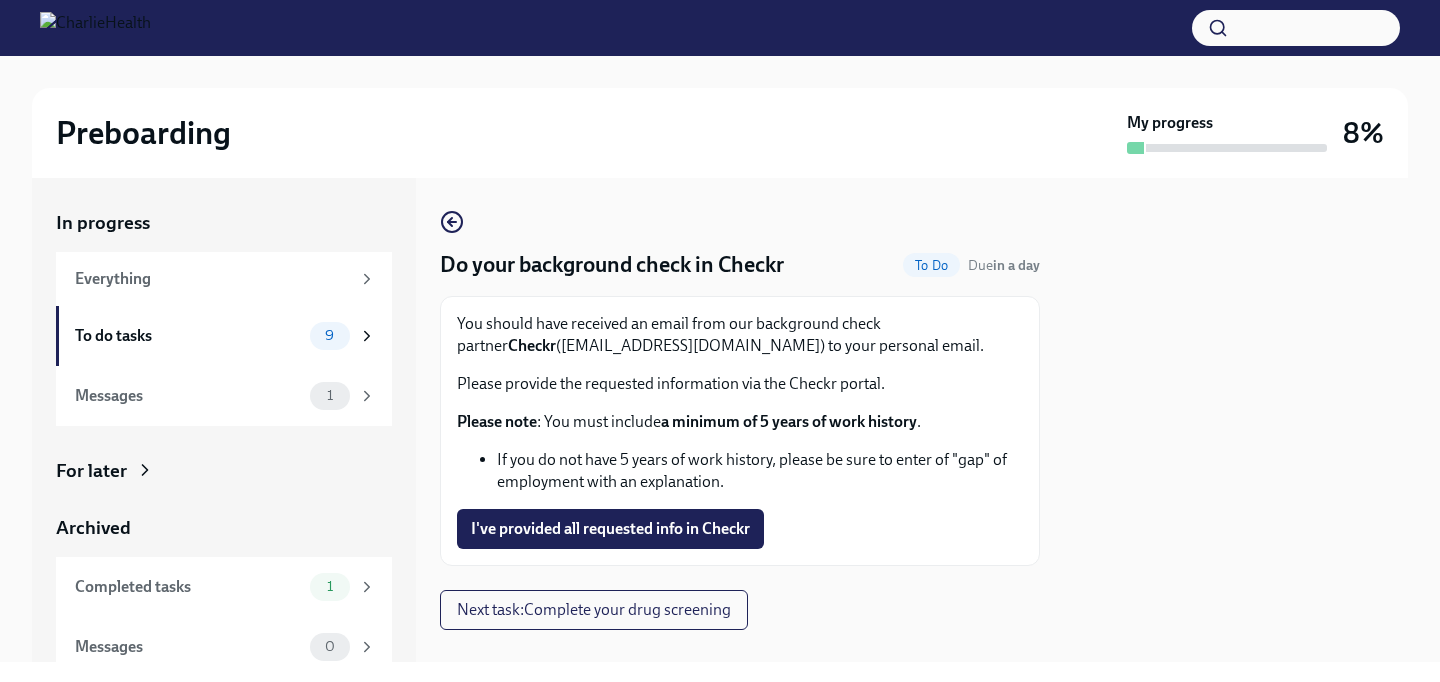 scroll, scrollTop: 32, scrollLeft: 0, axis: vertical 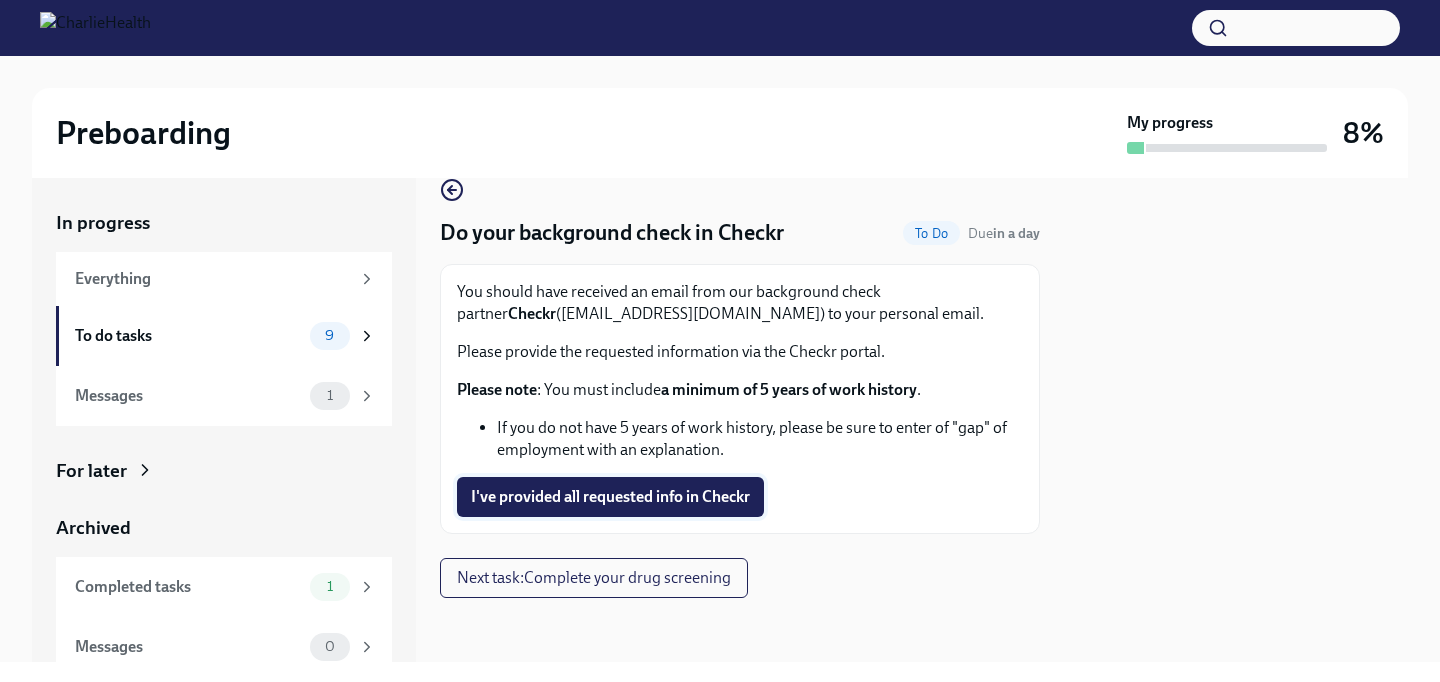 click on "I've provided all requested info in Checkr" at bounding box center (610, 497) 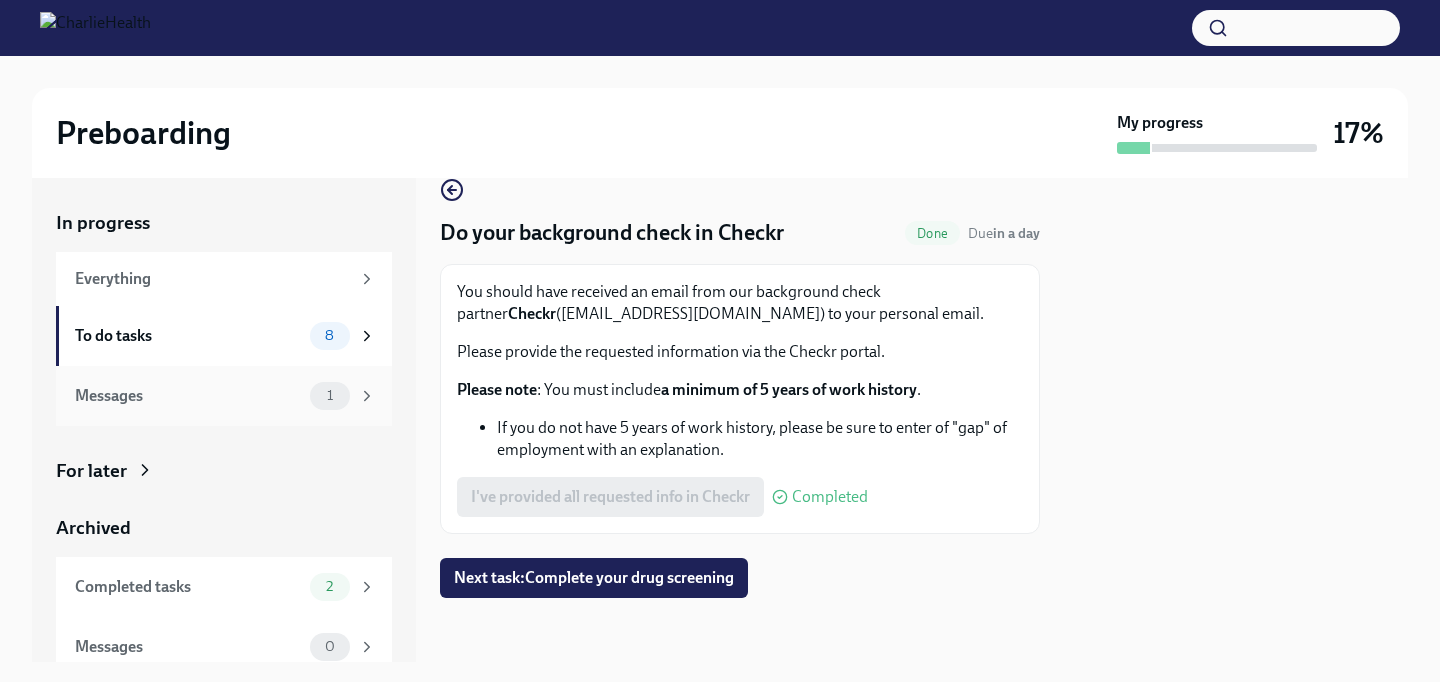 click on "1" at bounding box center (330, 395) 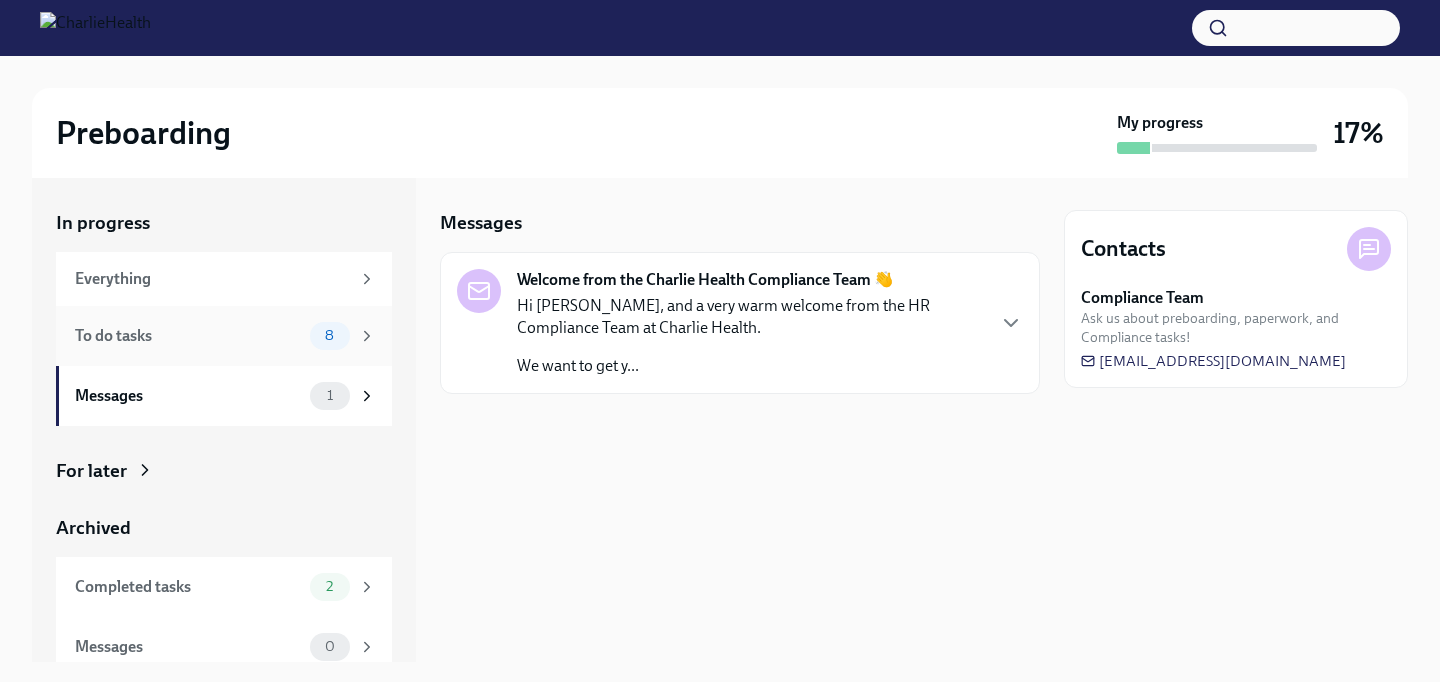 click on "To do tasks 8" at bounding box center [224, 336] 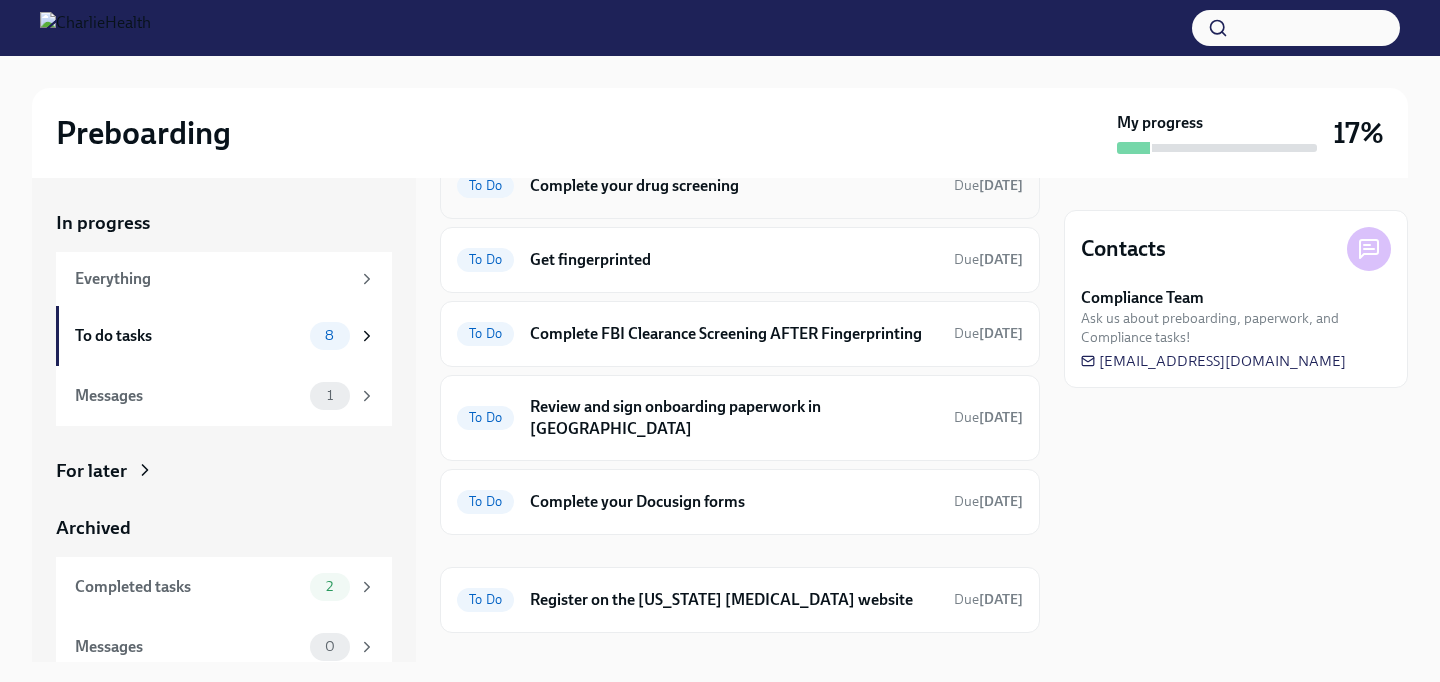 scroll, scrollTop: 261, scrollLeft: 0, axis: vertical 